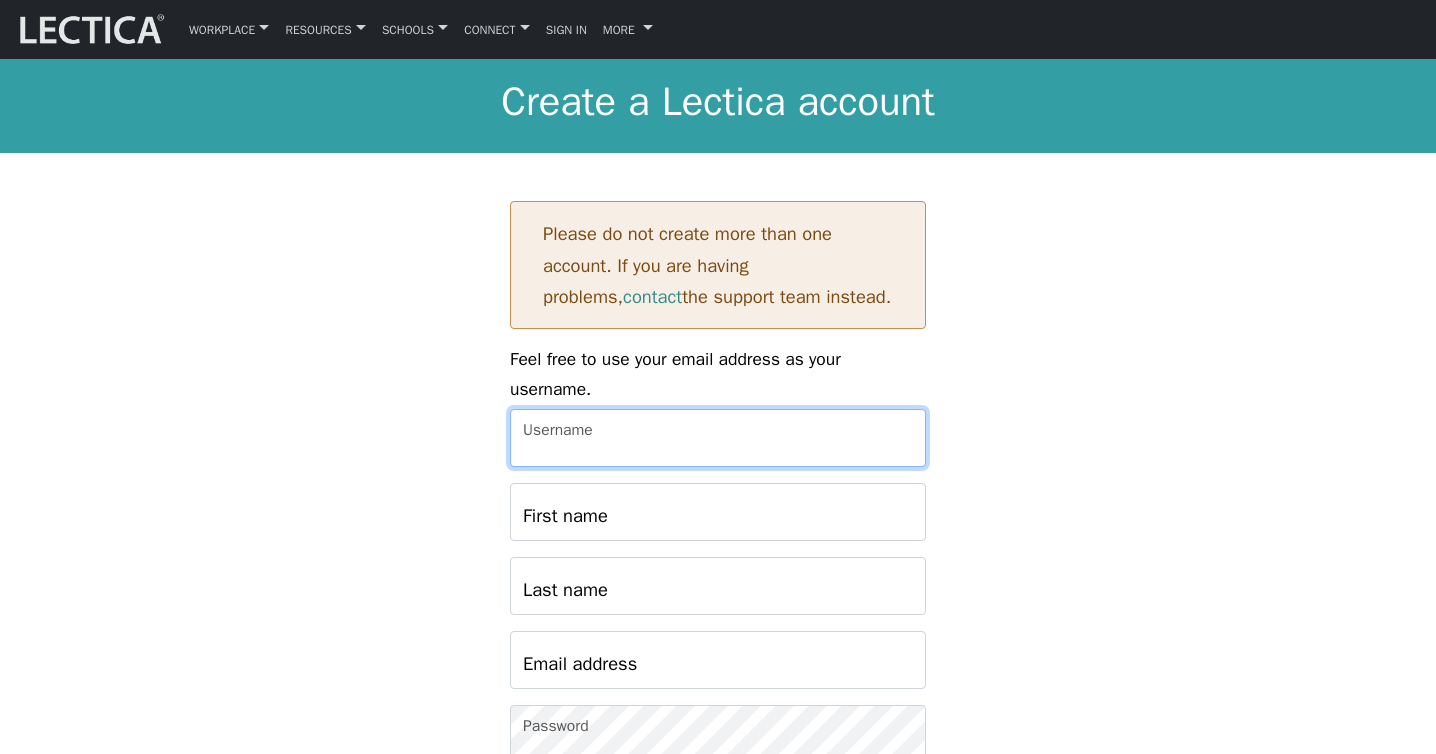 scroll, scrollTop: 0, scrollLeft: 0, axis: both 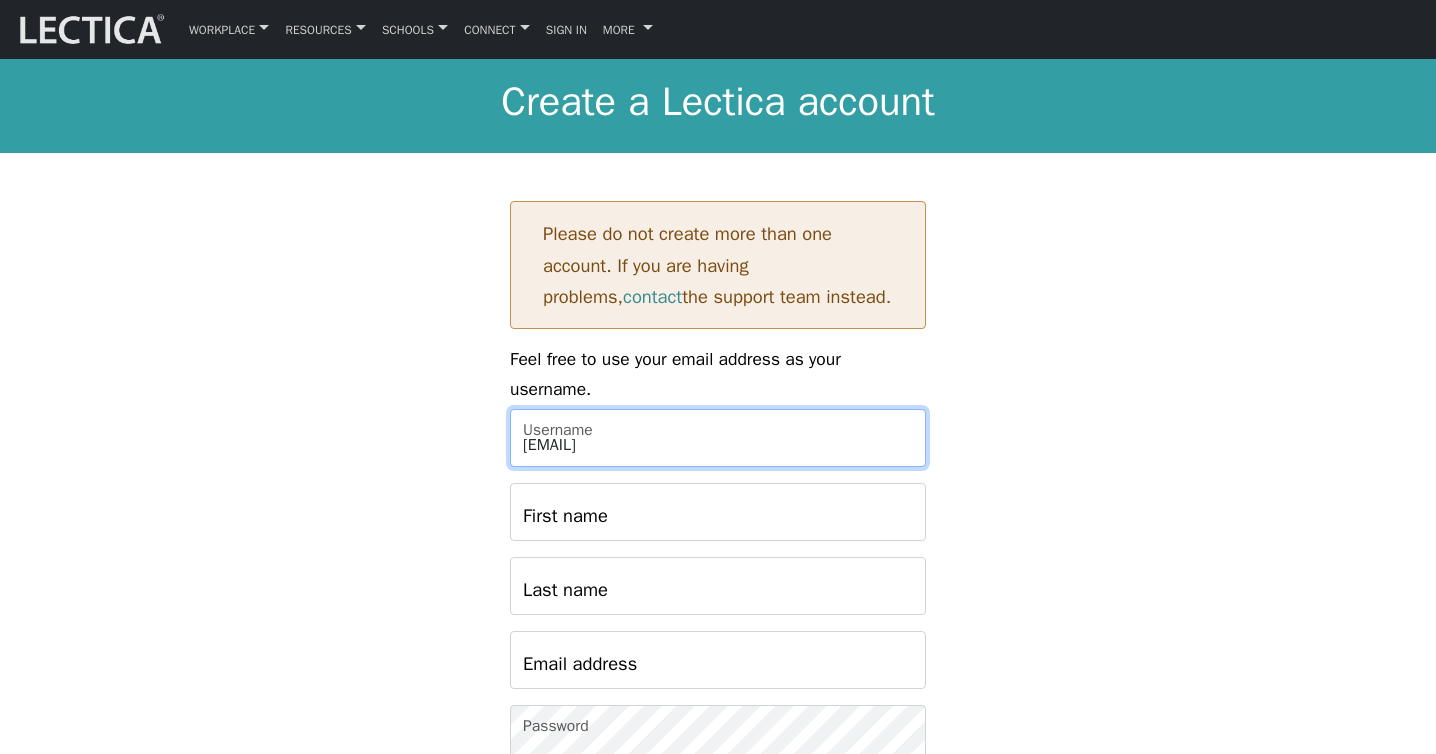 type on "[EMAIL]" 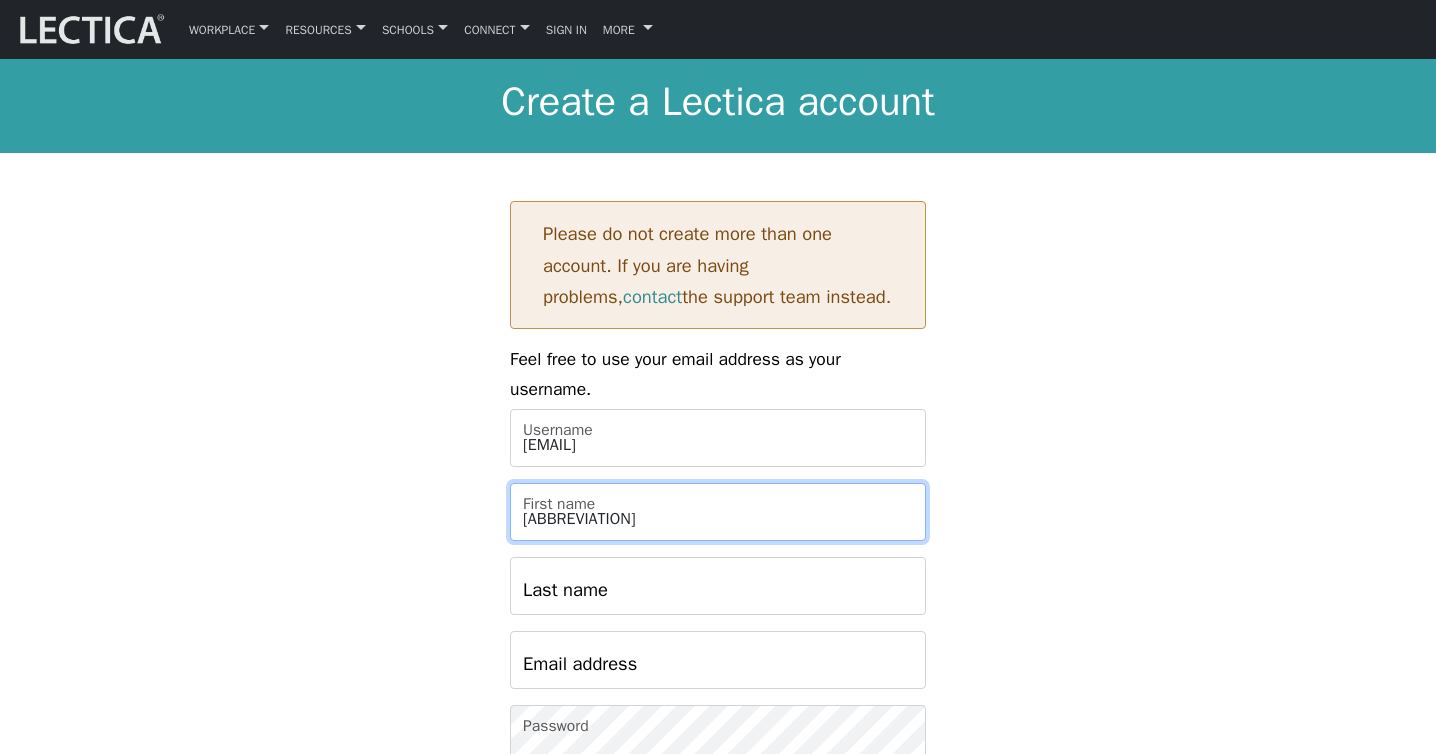 type on "[ABBREVIATION]" 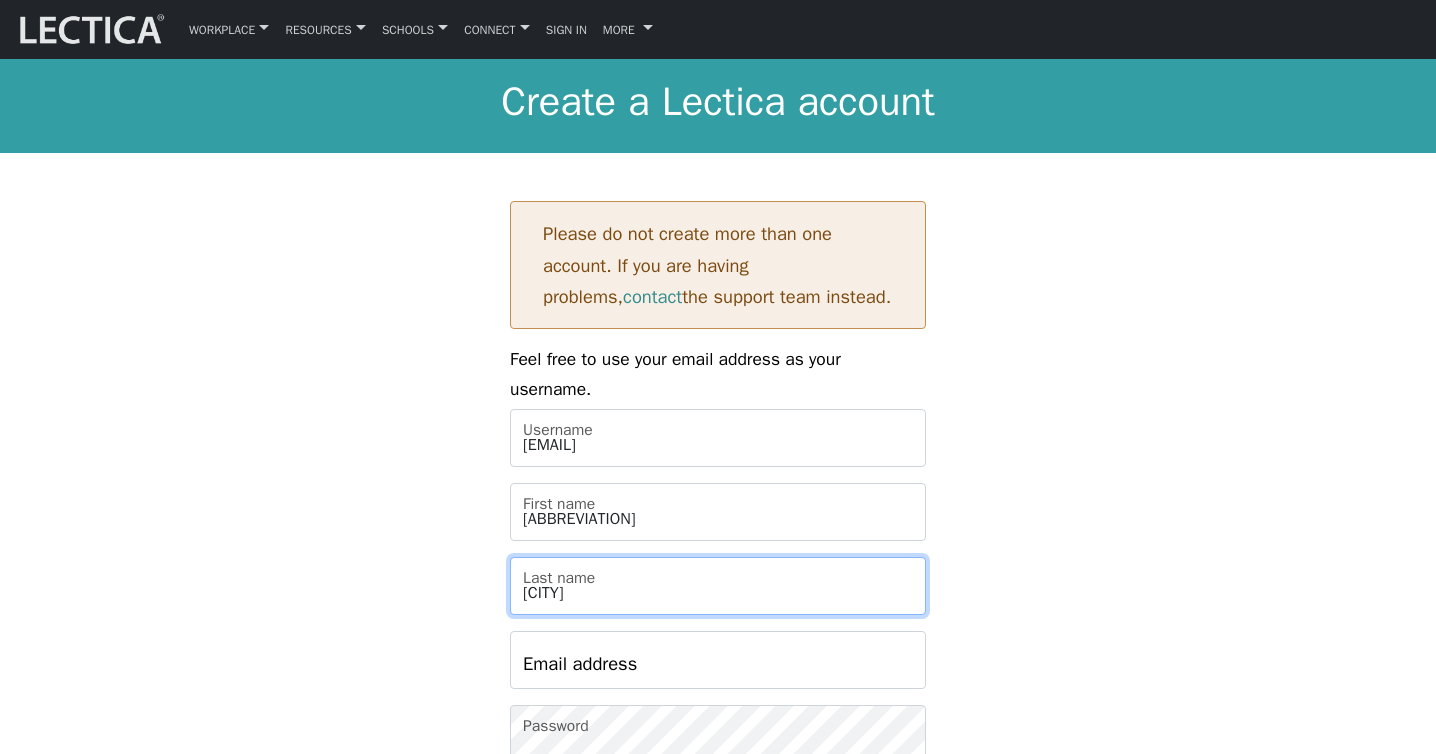 type on "[CITY]" 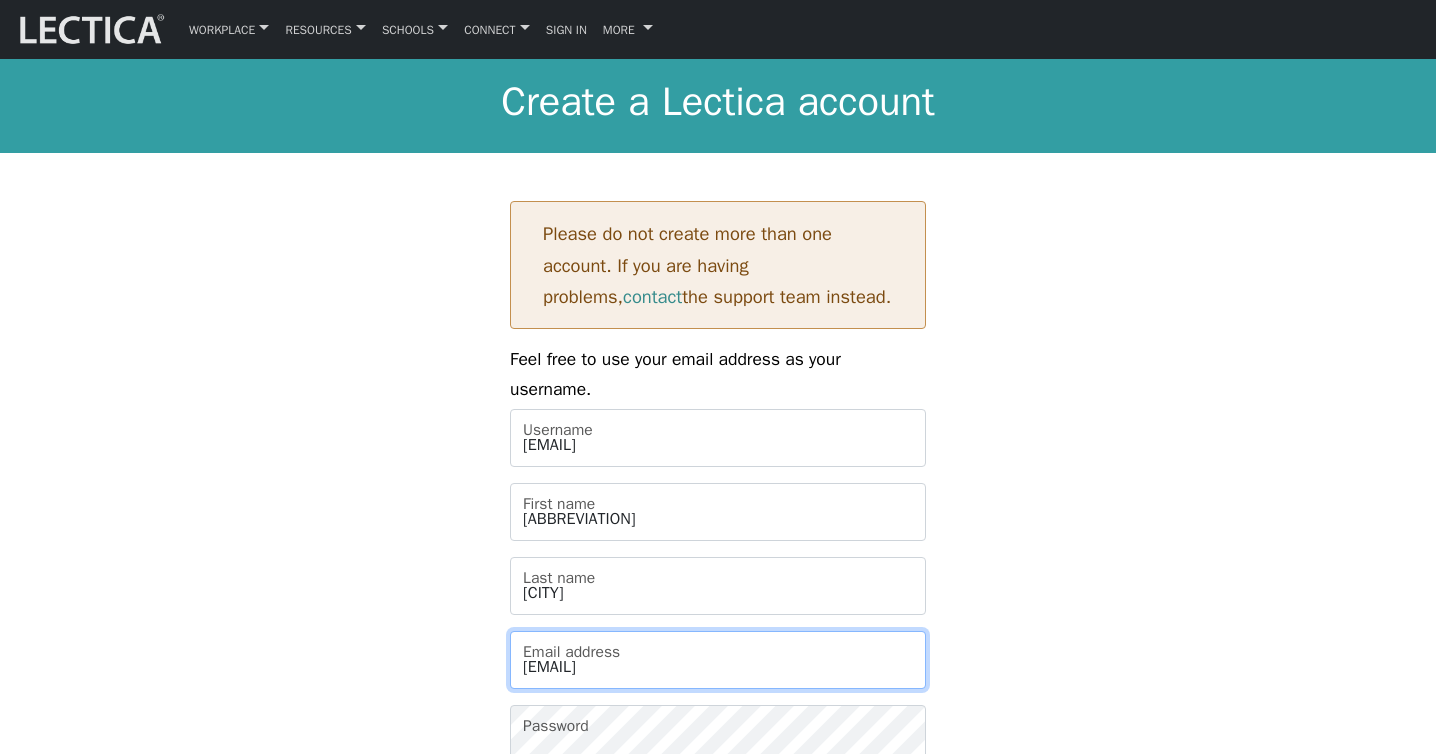 type on "[EMAIL]" 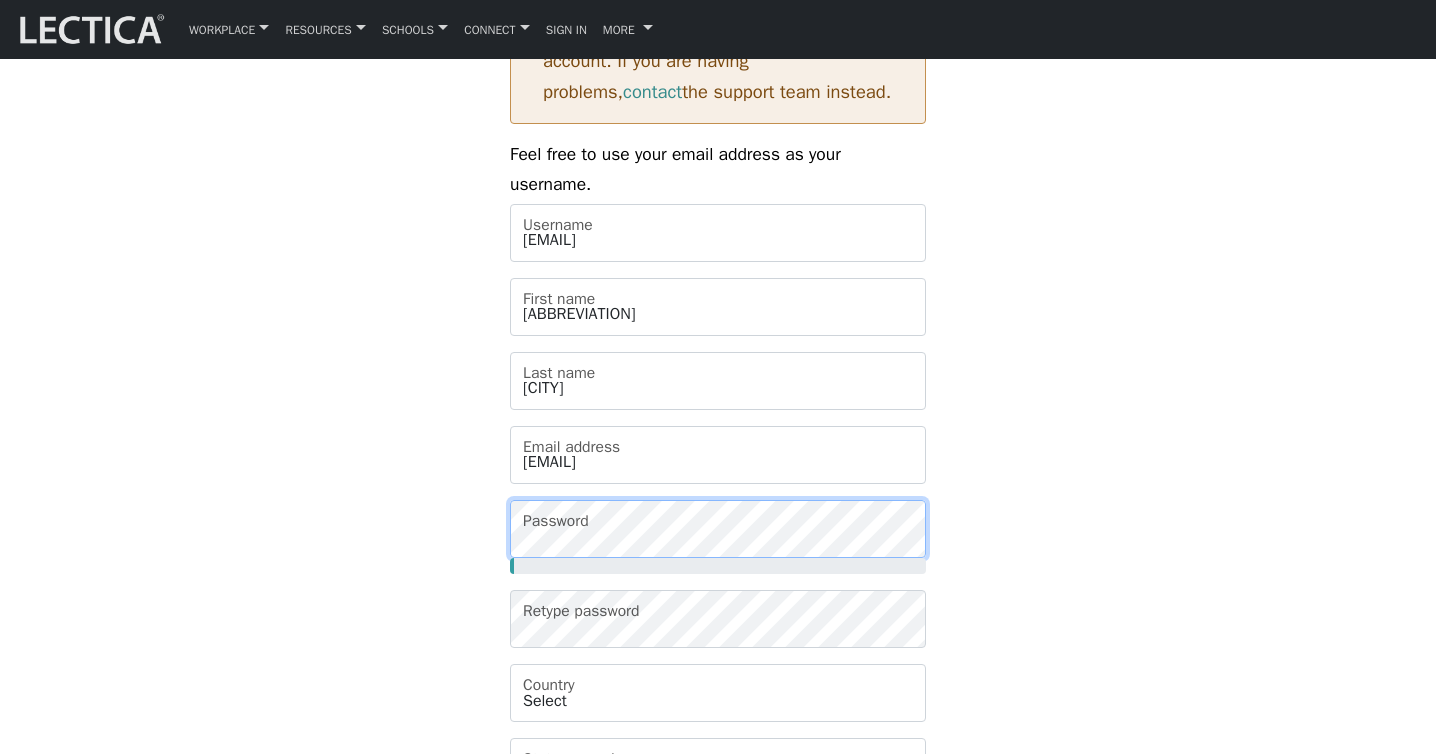 scroll, scrollTop: 237, scrollLeft: 0, axis: vertical 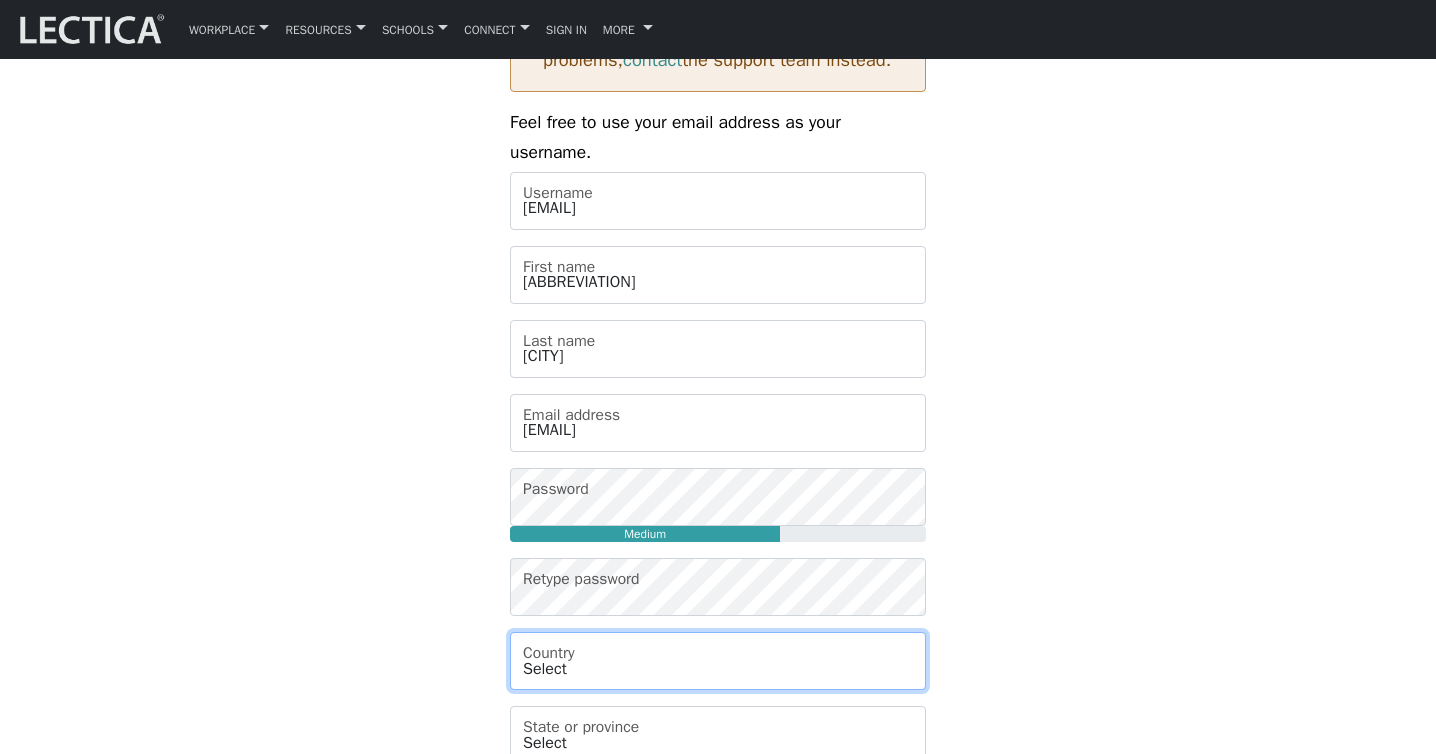 click on "Select
Afghanistan
A…land Islands
Albania
Algeria
American Samoa
Andorra
Angola
Angui
lla
Antarctica
Antigua and Barbuda
Argentina
Armenia
Aruba
Australia
Austria
Azerbaijan
Bahamas
Bahrain
Bangladesh
Barbados
Belarus
Belgium
Belize
Benin
Bermuda
Bhutan
Bolivia
Bonaire, Sint Eustatius and Saba
Bosnia and Herzegovina
Botswana
Bouvet Island
Brazil
British Indian Ocean Territory
Brunei Darussalam
Bulgaria
Burkina Faso
Burundi
Cambodia
Cameroon
Canada
Cape Verde
Cayman Islands
Central African Republic
Chad
Chile
China
Christmas Island
Cocos (Keeling) Islands
Colombia
Comoros
Congo
Congo (the Democratic Republic of the)
Cook Islands
Costa Rica
Cote d'Ivoire
Croatia
Cuba
Curaao
Cyprus
Czech Republic
Denmark" at bounding box center [718, 661] 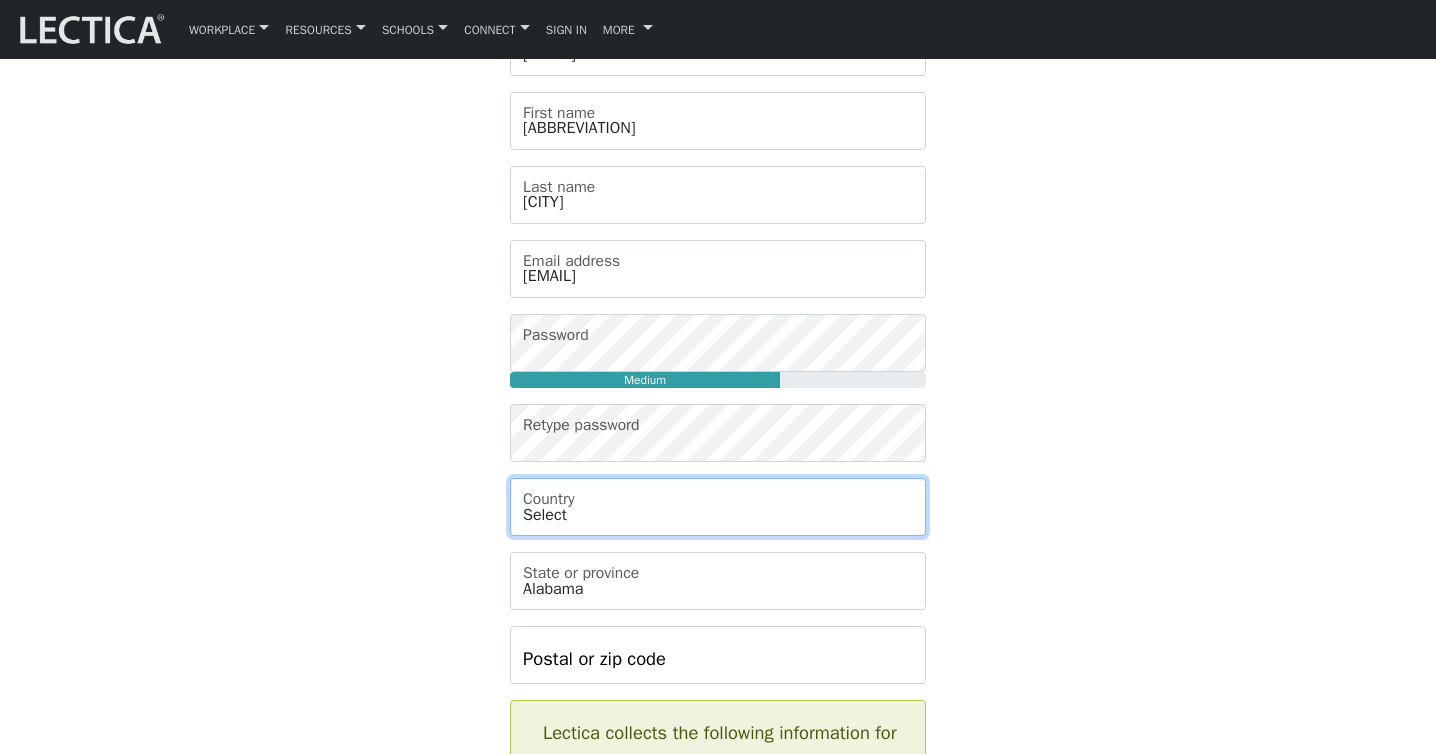scroll, scrollTop: 392, scrollLeft: 0, axis: vertical 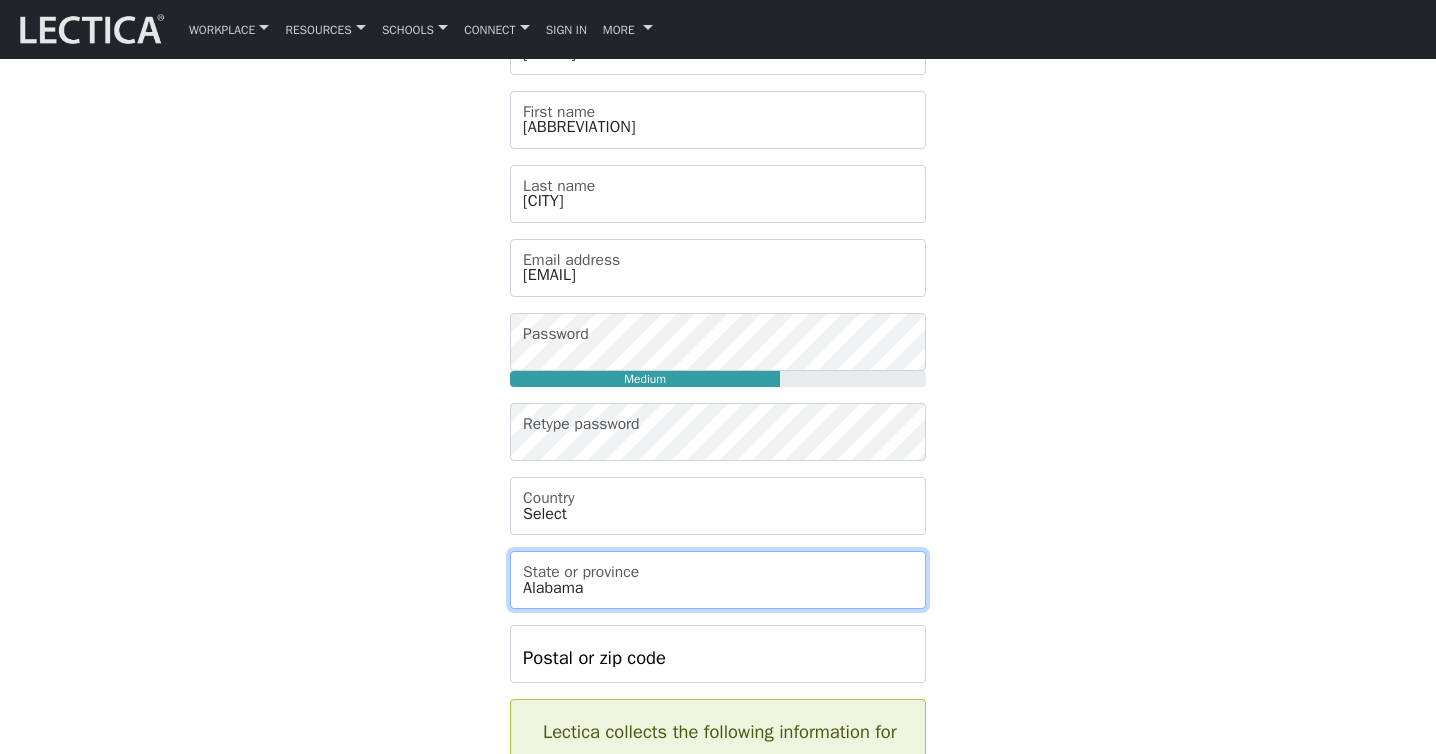 click on "Alabama Alaska American Samoa Arizona Arkansas Armed Forces Americas Armed Forces Europe, Middle Ea Armed Forces Pacific California Colorado Connecticut Delaware District of Columbia Federated States of Micronesia Florida Georgia Guam Hawaii Idaho Illinois Indiana Iowa Kansas Kentucky Louisiana Maine Marshall Islands Maryland Massachusetts Michigan Minnesota Mississippi Missouri Montana Nebraska Nevada New Hampshire New Jersey New Mexico New York North Carolina North Dakota Northern Mariana Islands Ohio Oklahoma Oregon Palau Pennsylvania Rhode Island South Carolina South Dakota Tennessee Texas Utah Vermont Virginia Virgin Islands Washington Washington, DC West Virginia Wisconsin Wyoming" at bounding box center [718, 580] 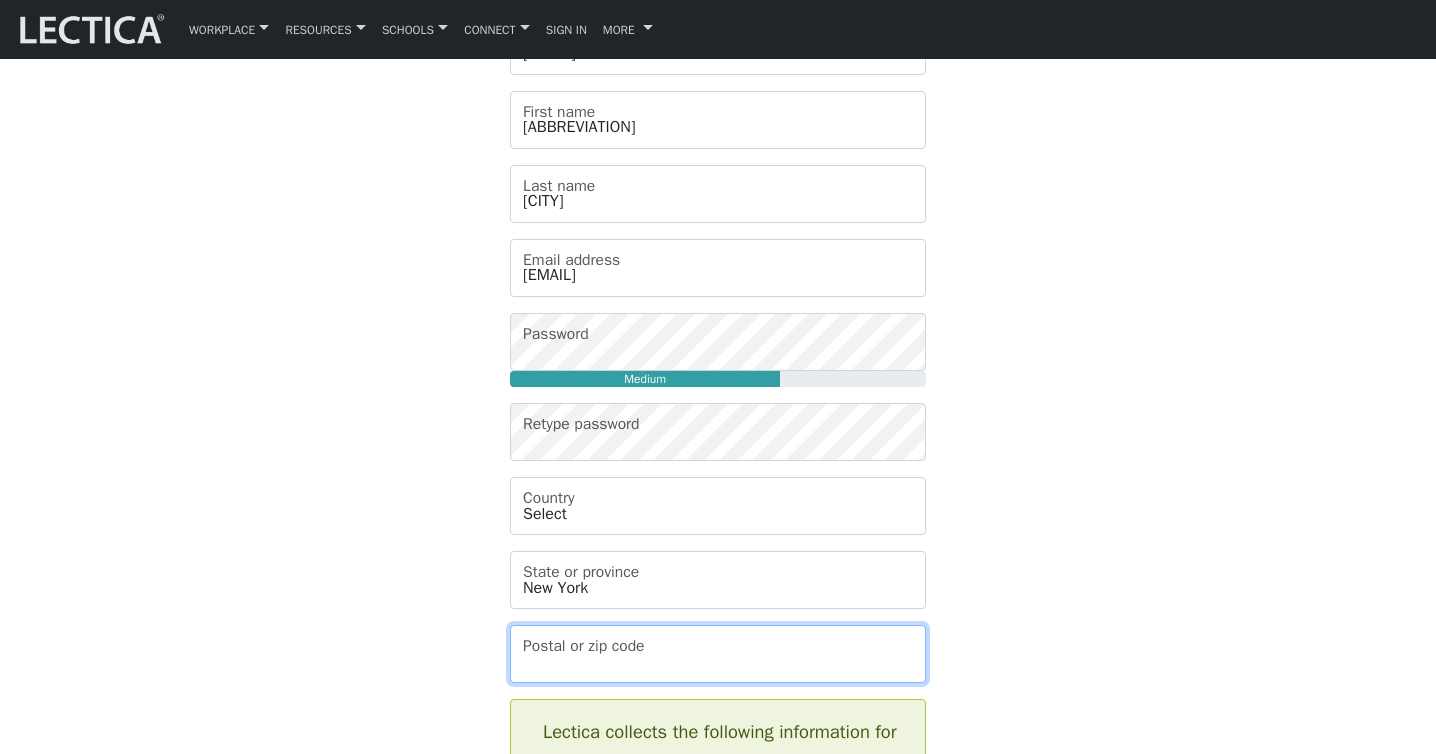 click on "Postal or zip code" at bounding box center [718, 654] 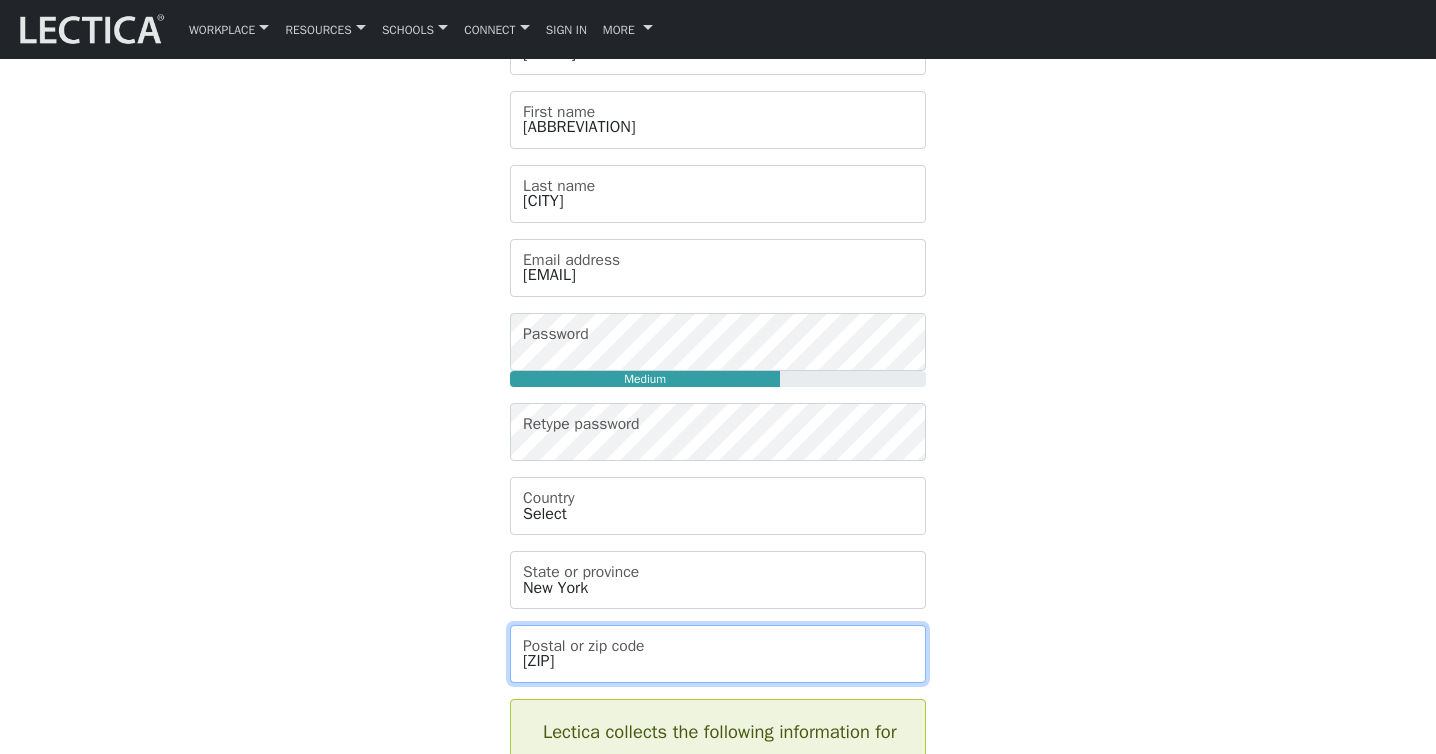 type on "[ZIP]" 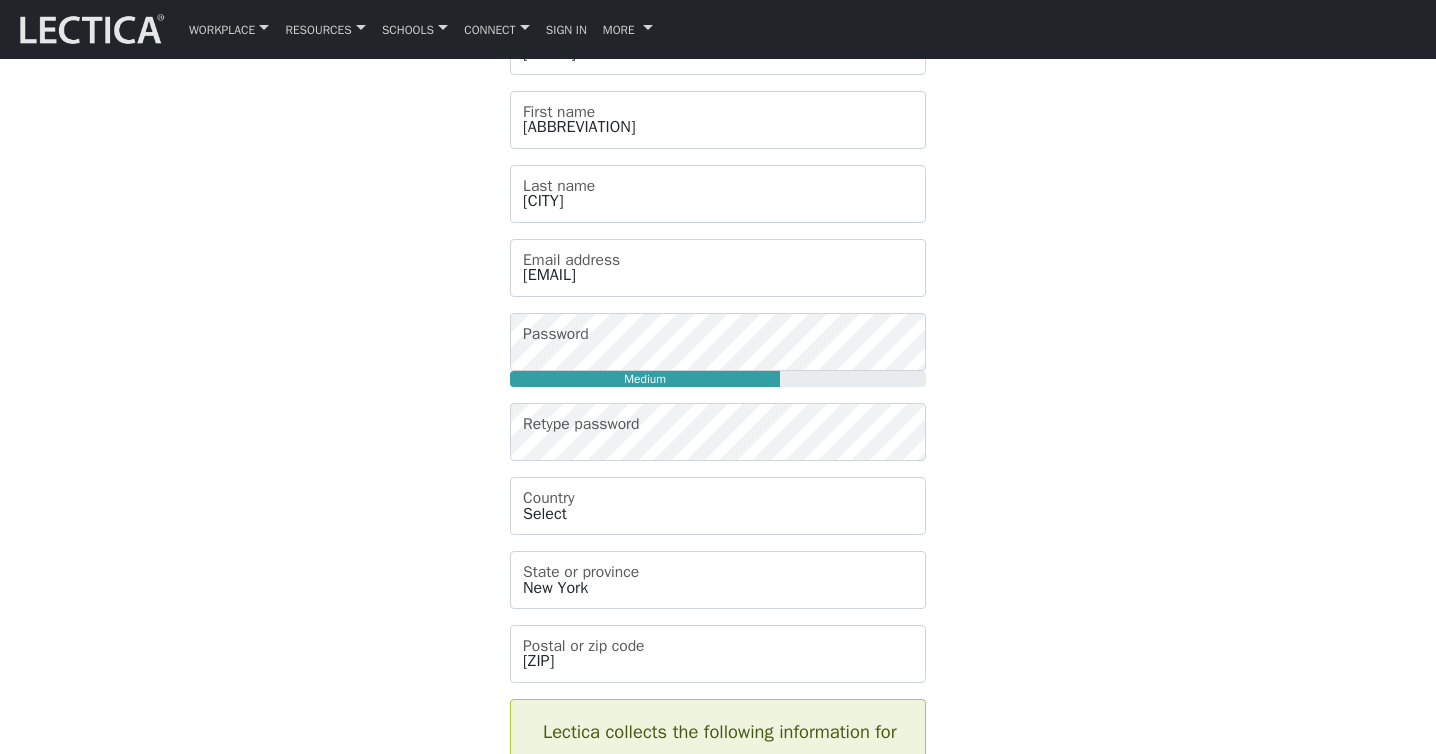 click on "Select [COUNTRY]" at bounding box center [718, 786] 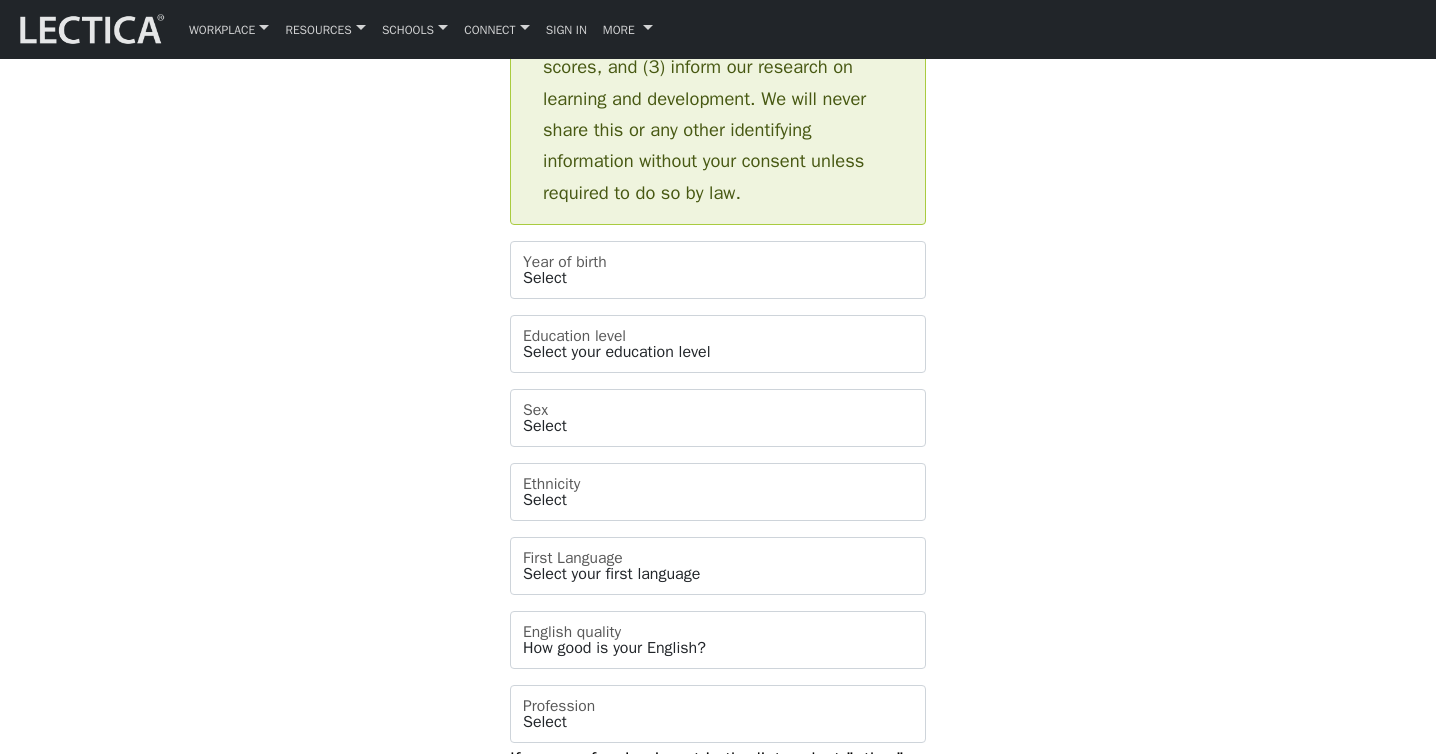 scroll, scrollTop: 1127, scrollLeft: 0, axis: vertical 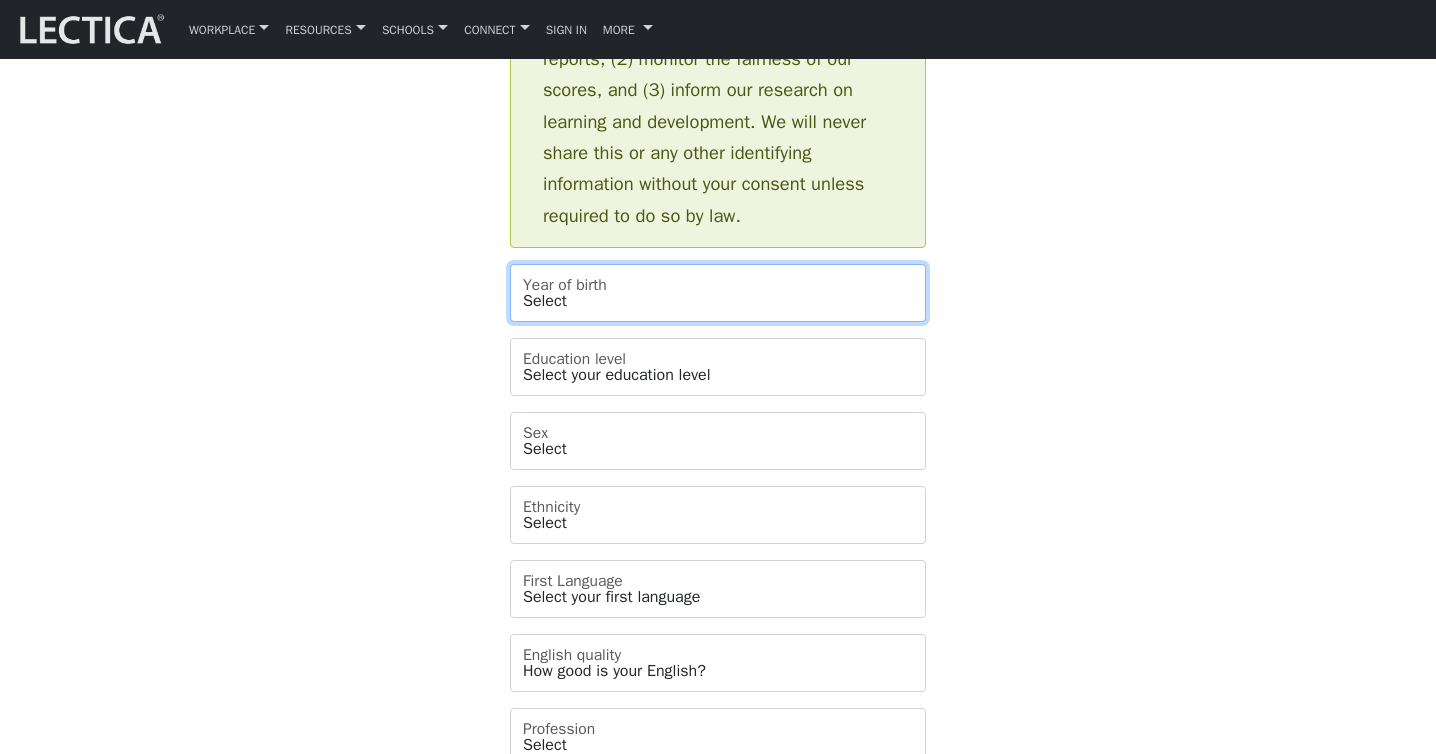 click on "Select
2019
2018
2017
2016
2015
2014
2013
2012
2011
2010
2009
2008
2007
2006
2005
2004
2003
2002
2001
2000
1999
1998
1997
1996
1995
1994
1993
1992
1991
1990
1989
1988
1987
1986
1985
1984
1983
1982
1981
1980
1979
1978
1977
1976
1975
1974
1973
1972
1971
1970
1969
1968
1967
1966
1965
1964
1963
1962
1961
1960
1959
1958
1957
1956
1955
1954
1953
1952
1951
1950
1949
1948
1947
1946
1945
1944
1943
1942
1941
1940
1939
1938
1937
1936
1935
1934
1933
1932
1931
1930
1929
1928
1927
1926
1925
1924
1923
1922
1921" at bounding box center [718, 293] 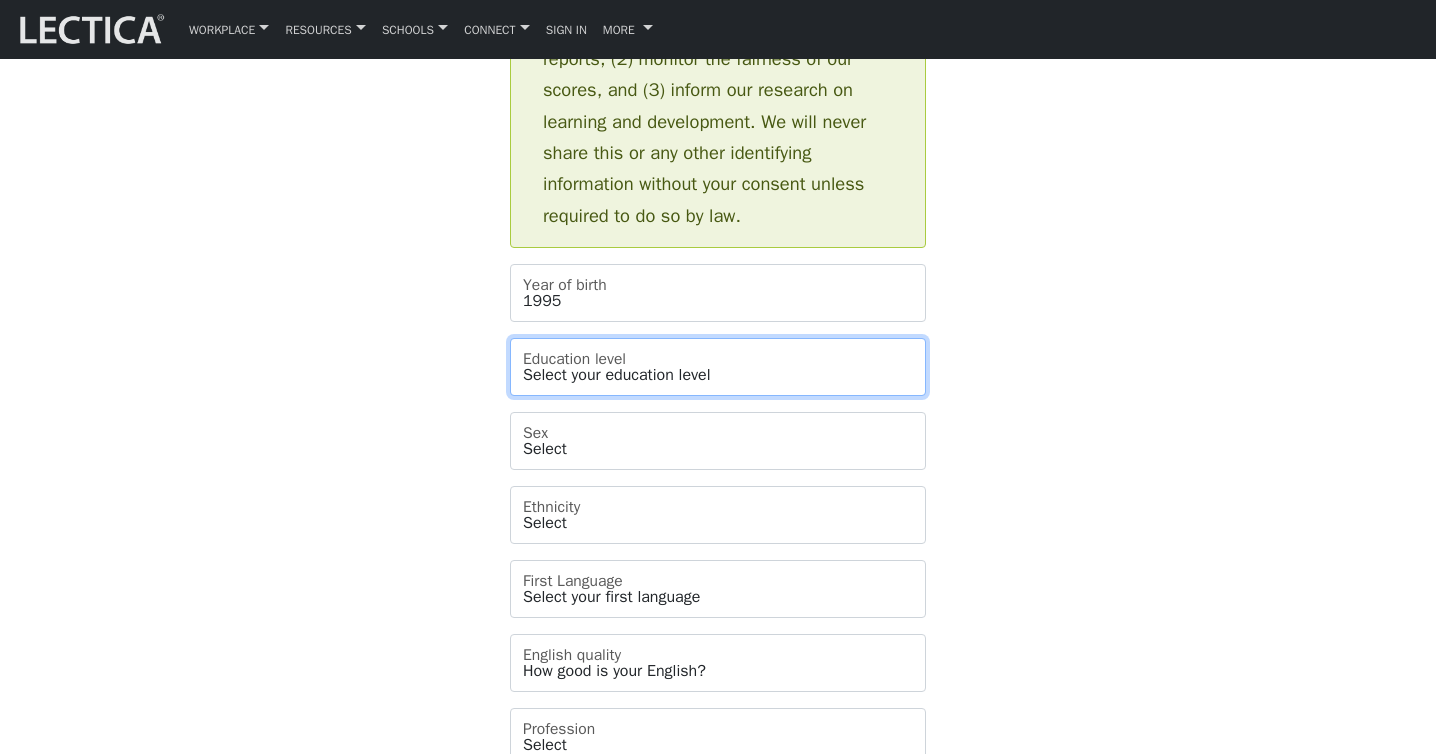 click on "Select your education level
toddler
pre-pre-pre-k
pre-pre-k
pre-k
Kindergarten
1st grade
2nd grade
3rd grade
4th grade
5th grade
6th grade
7th grade
8th grade
9th grade
10th grade
11th grade
12th grade
1st year college
2nd year college
3rd year college
4th year college
1 year masters degree
2 year masters degree
1st year doctoral study
2nd year doctoral study or 2 masters deg
3rd year doctoral study
Ph.D. or 3 masters degrees
Post-doctoral study
2 or more Ph.D.'s" at bounding box center (718, 367) 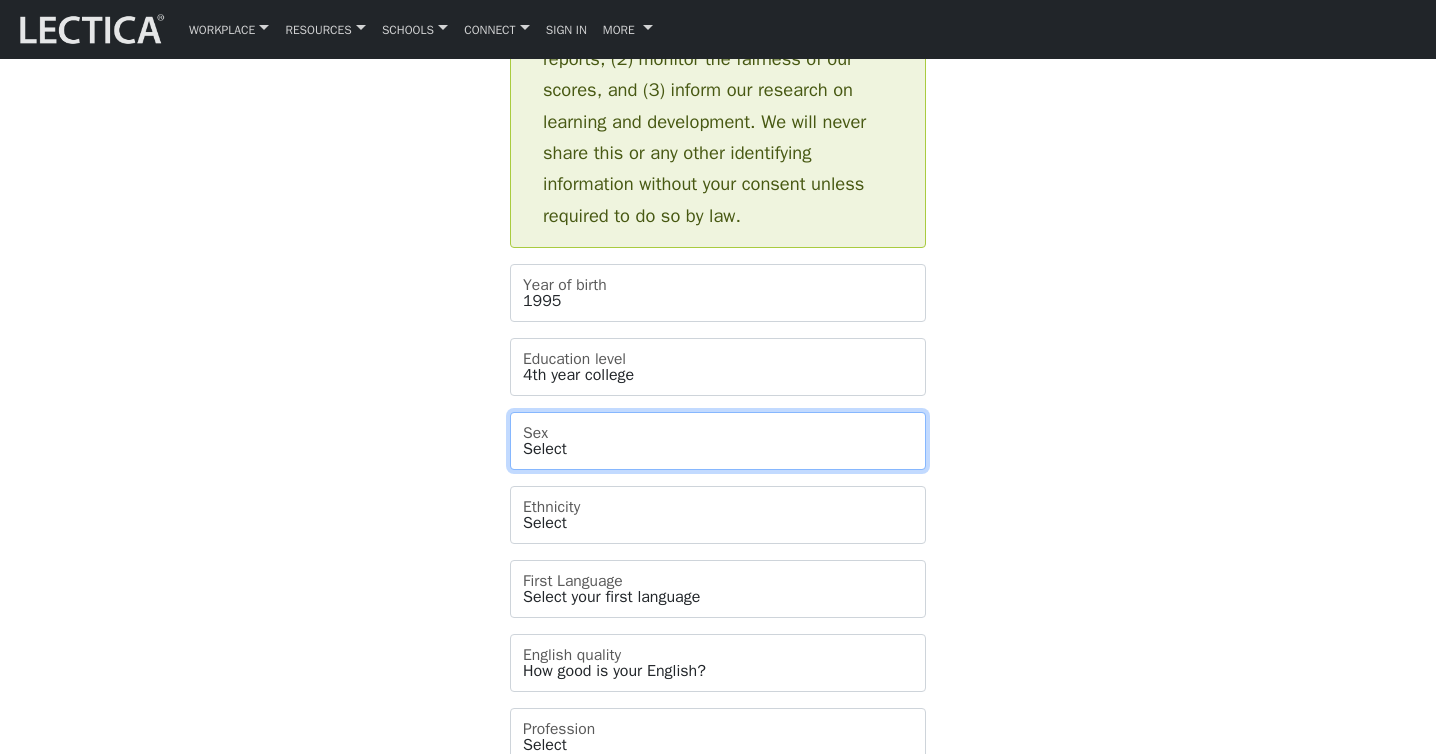 click on "Select
Male
Female
Binary
Non-binary
Opt out" at bounding box center [718, 441] 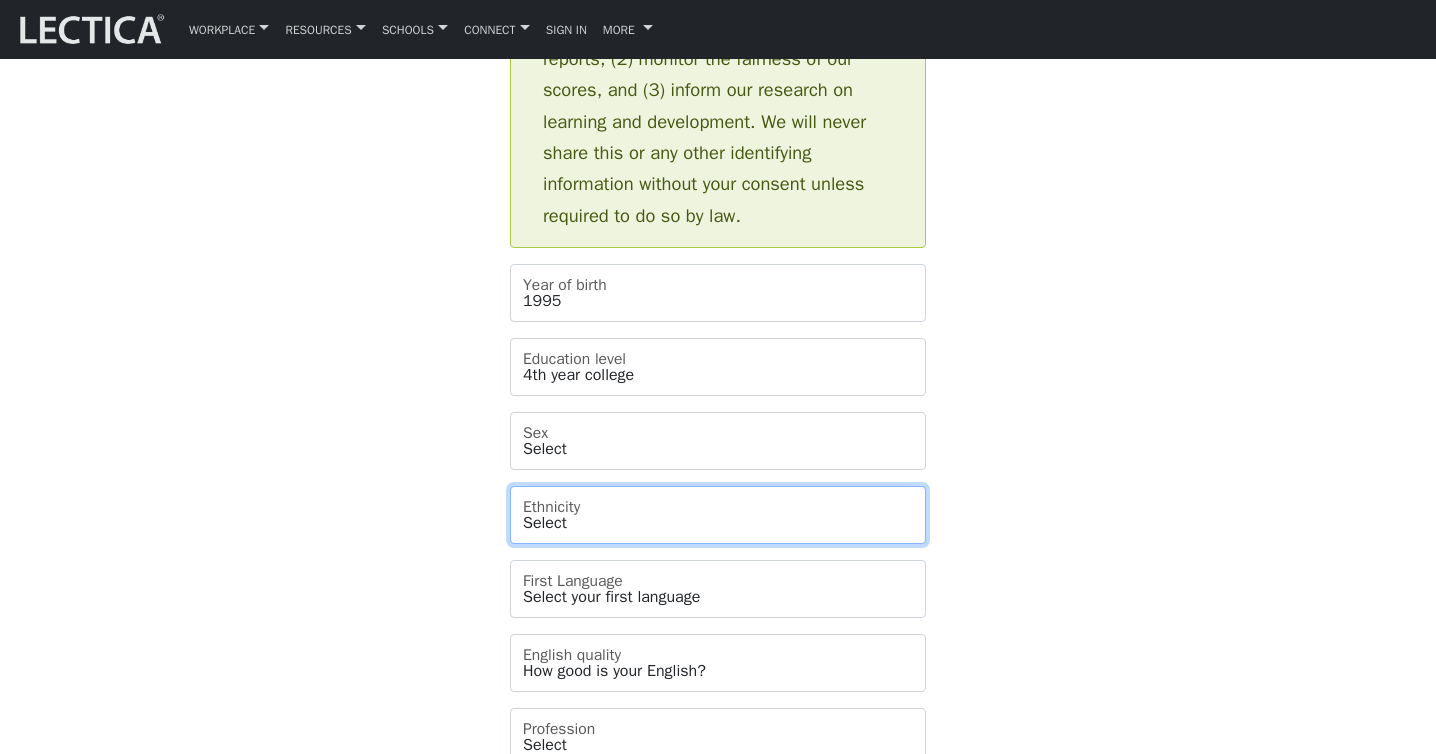 click on "[ETHNICITY]
[ETHNICITY]
[ETHNICITY]
[ETHNICITY]
[ETHNICITY]
[ETHNICITY]
[ETHNICITY]
[ETHNICITY]
[ETHNICITY]
[ETHNICITY]
[ETHNICITY]
[OPT OUT]
[ETHNICITY]
[ETHNICITY]
[ETHNICITY]" at bounding box center [718, 515] 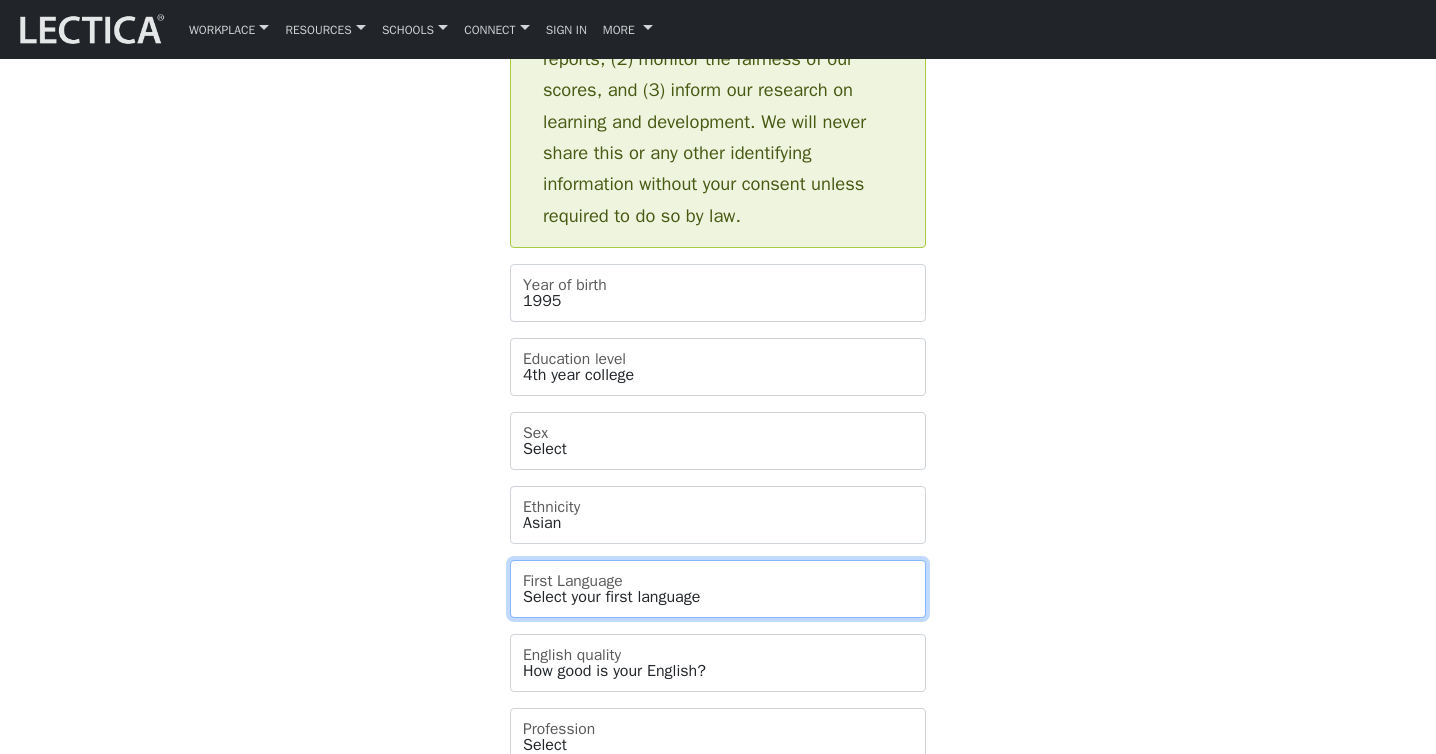 click on "Select your first language
Abkhazian
Achinese
Acoli
Adangme
Adyghe
Afar
Afrihili
Afrikaans
Aghem
Ainu
Akan
Akkadian
Akoose
Alabama
Albanian
Aleut
Algerian Arabic
American English
American Sign Language
Amharic
Ancient Egyptian
Ancient Greek
Angika
Anguilla
Ao Naga
Arabic
Aragonese
Aramaic
Aranda
Araona
Arapaho
Arawak
Armenian
Aromanian
Arpitan
Assamese
Asturian
Asu
Atsam
Australian English
Austrian German
Avaric
Avestan
Awadhi
Aymara
Azerbaijani
Badaga
Bafia
Bafut
Bakhtiari
Balinese
Baluchi
Bambara
Bamun
Bangladesh
Banjar
Basaa
Bashkir
Basque
Batak Toba
Bavarian
Beja
Belarus
Belarusian
Bemba
Bena
Bengali
Betawi
Bhojpuri
Bikol
Bini
Bishnupriya" at bounding box center (718, 589) 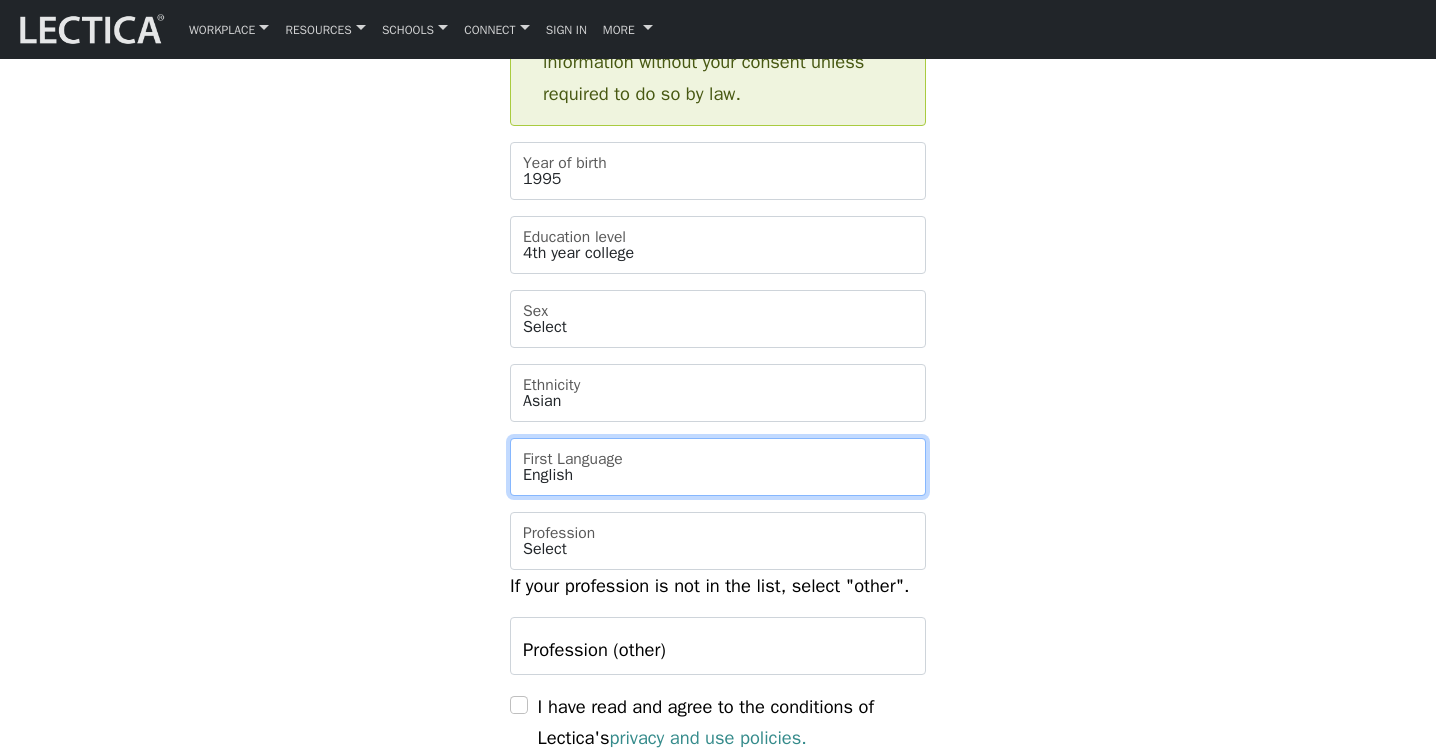 scroll, scrollTop: 1288, scrollLeft: 0, axis: vertical 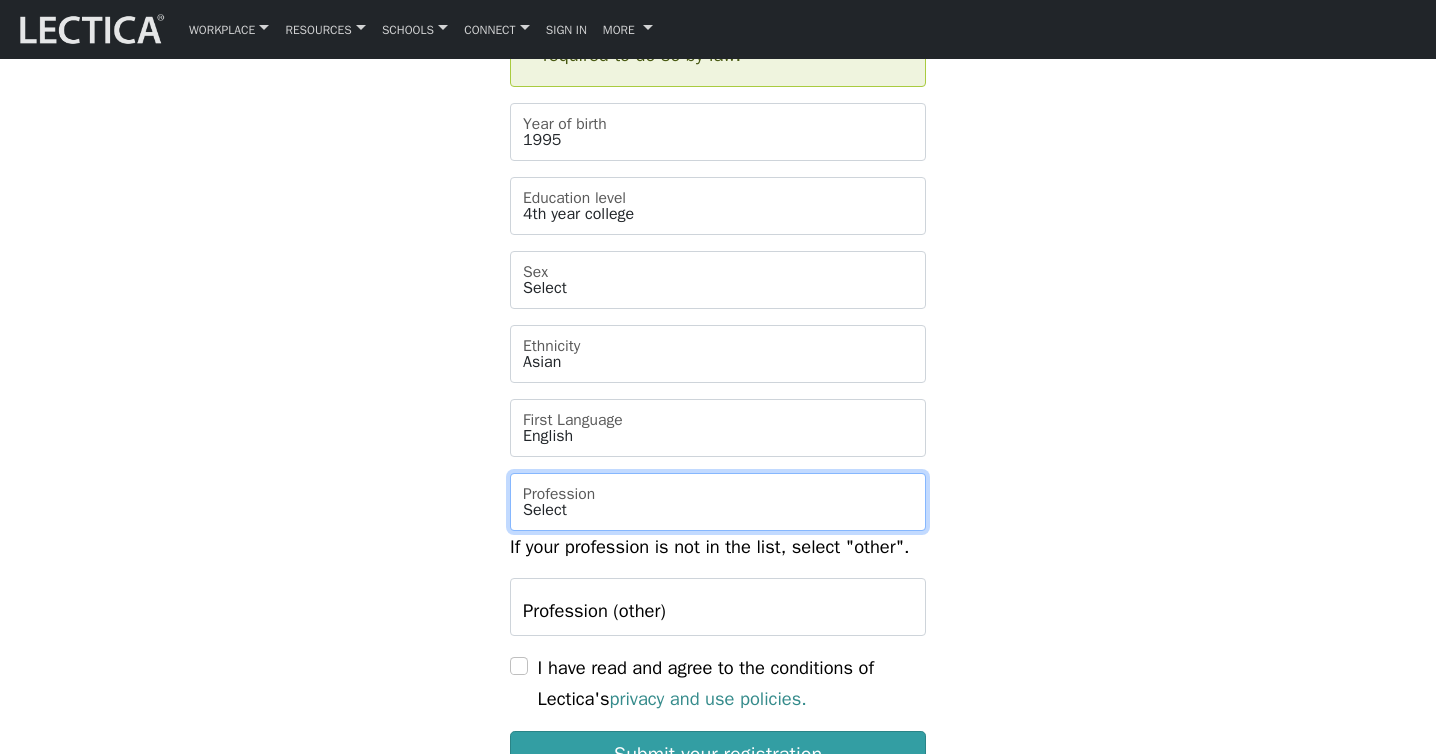 click on "Select
academic
accounting/finance
administration
arts: performing
arts: visual
athletics
banking
bard
business (general)
clergy
coaching/consulting
communications
counselling/psychotherapy
economics
education: admin 13+
education: admin K-12
educational assessment
education: policy 13+
education: policy K-12
education: program evaluation
education: teacher educator
education: teaching (13+)
education: teaching (K-12)
engineering
entrepreneurship
farming
government
health care: alternative
health care: conventional
human resources
hunter-gatherer
insurance
labor
law
management
manufacturing
media
military
networking
OPT OUT
(other)
philanthropy
politics
protective services
psychometrics
public relations
research
sales/marketing
scribe
service industry" at bounding box center (718, 502) 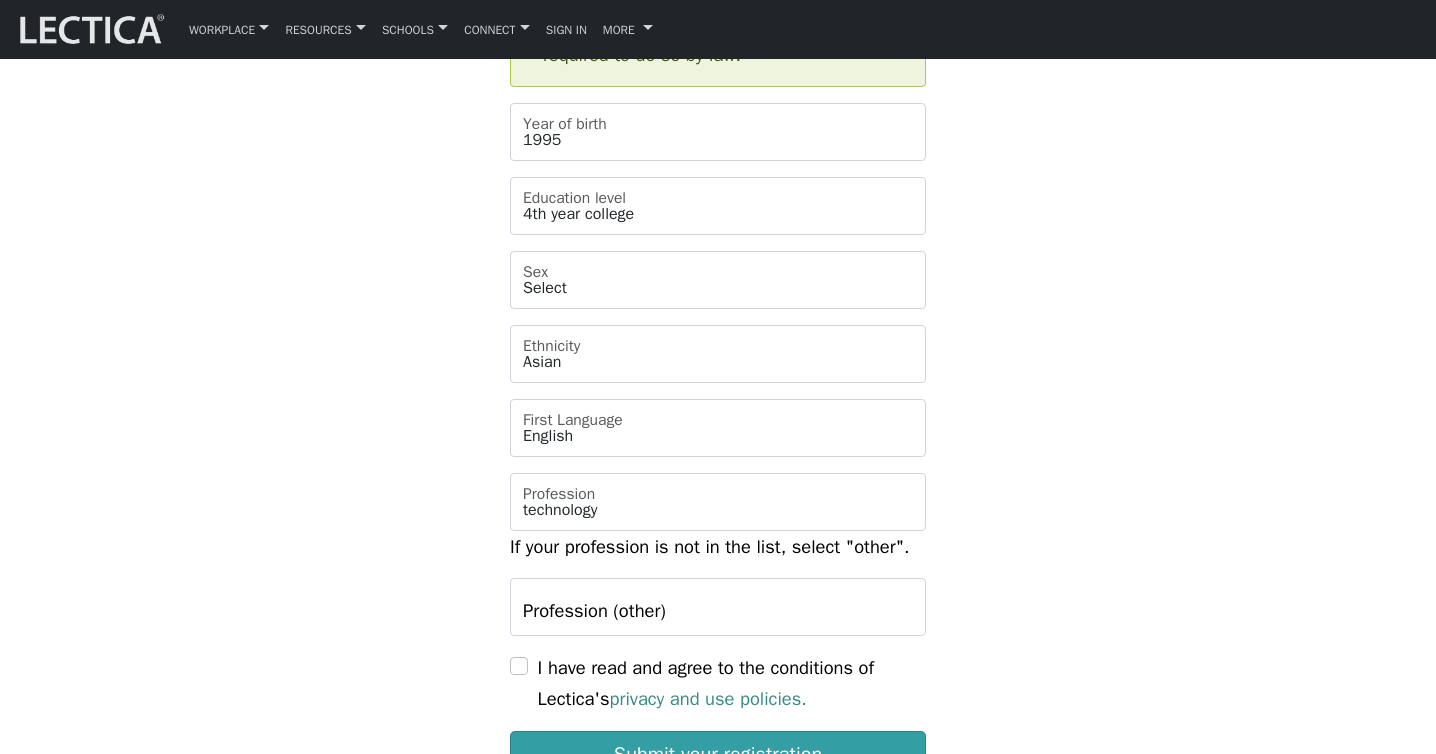 click on "Select [COUNTRY]" at bounding box center (718, -147) 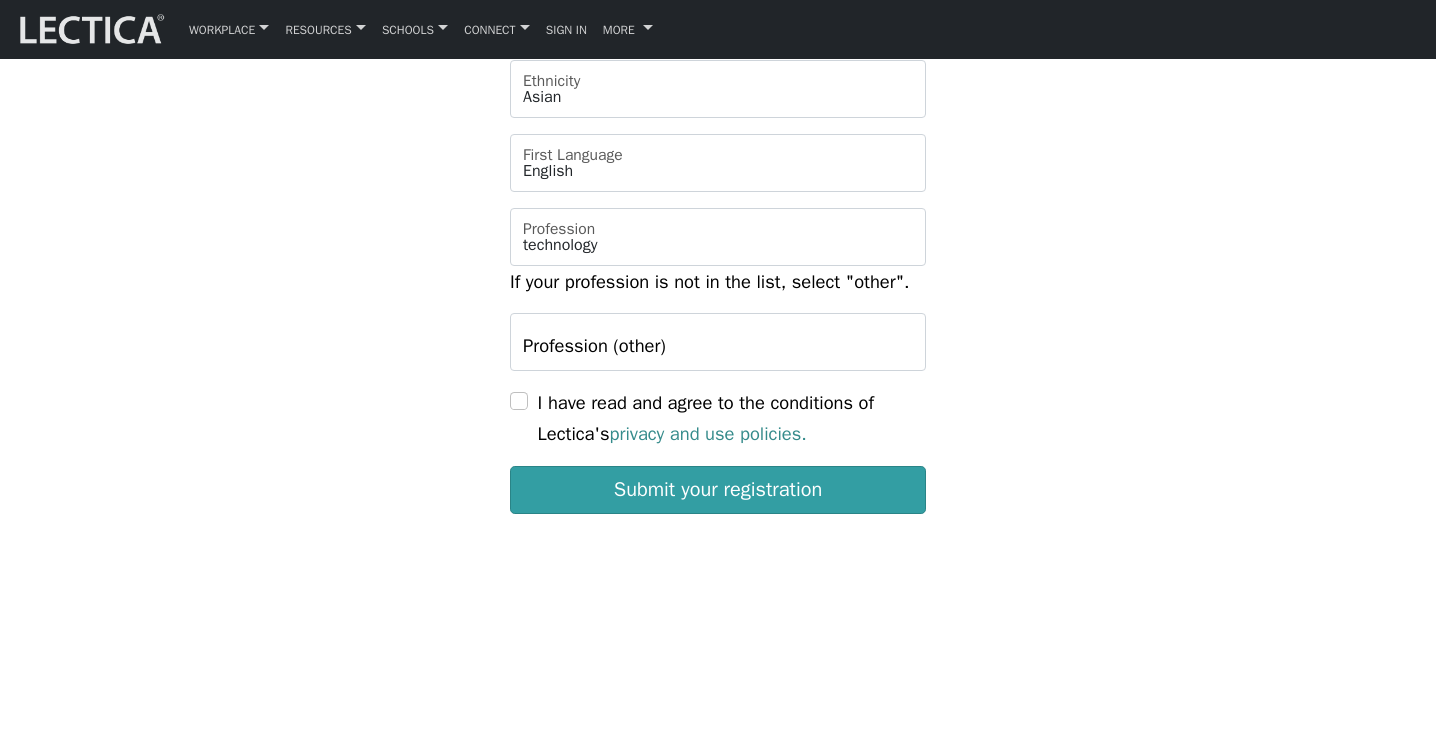 scroll, scrollTop: 1665, scrollLeft: 0, axis: vertical 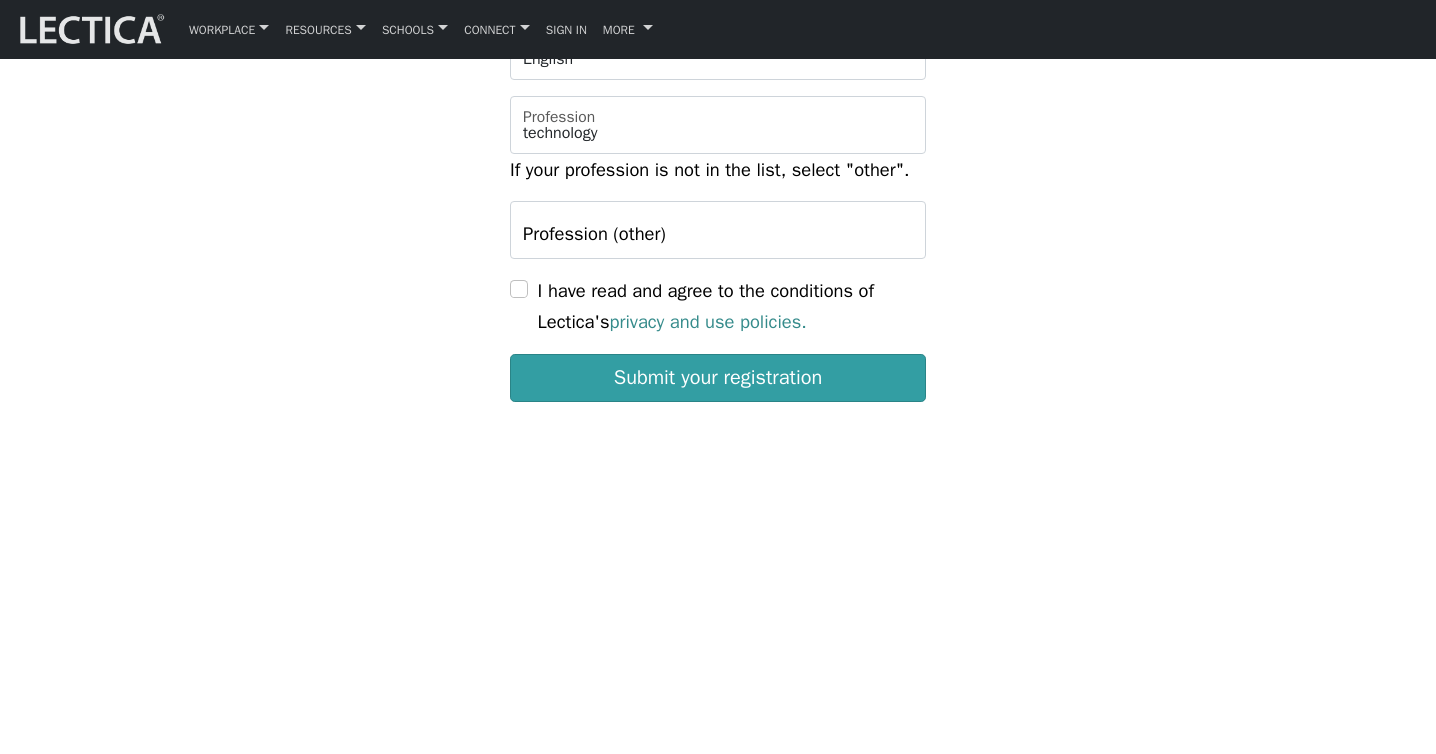 click on "I have read and agree to the conditions of Lectica's
privacy and use policies." at bounding box center (718, 306) 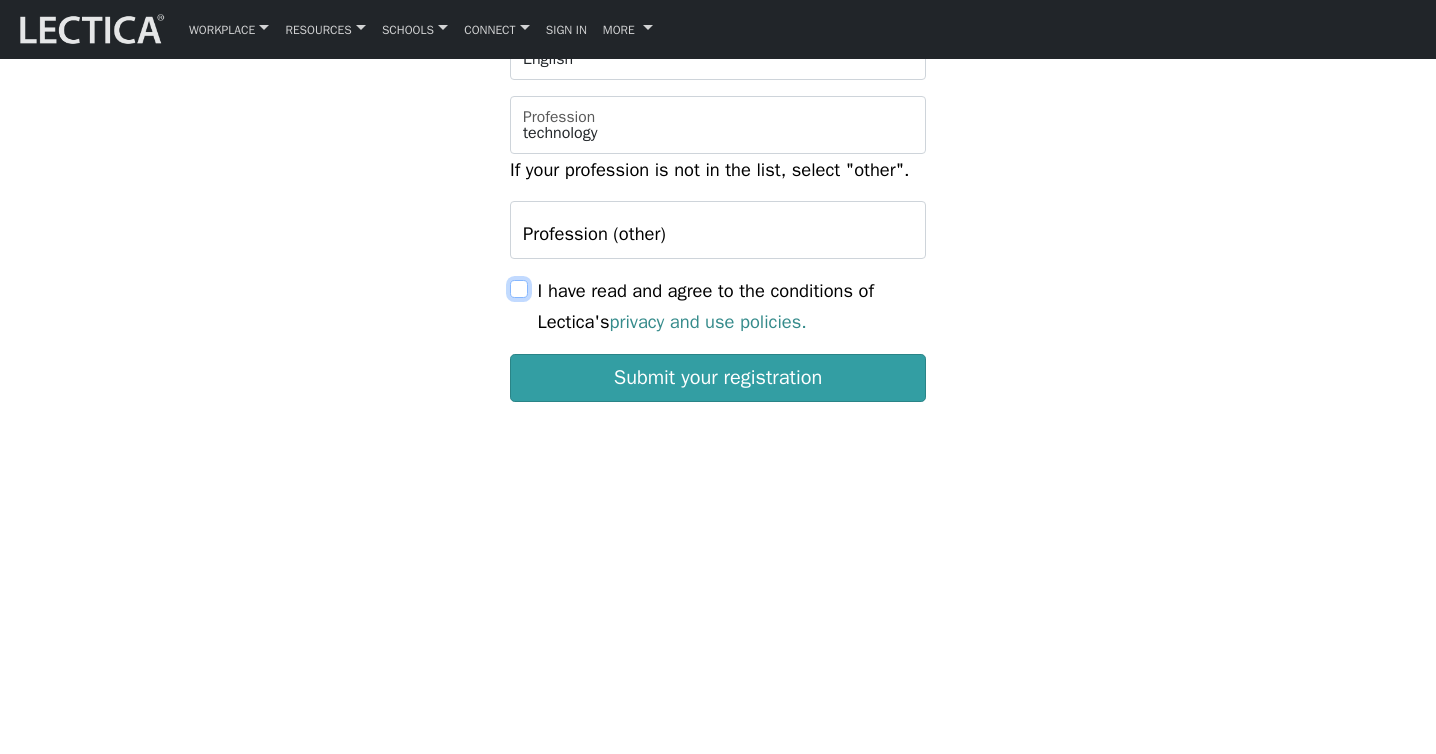 click on "I have read and agree to the conditions of Lectica's
privacy and use policies." at bounding box center (519, 289) 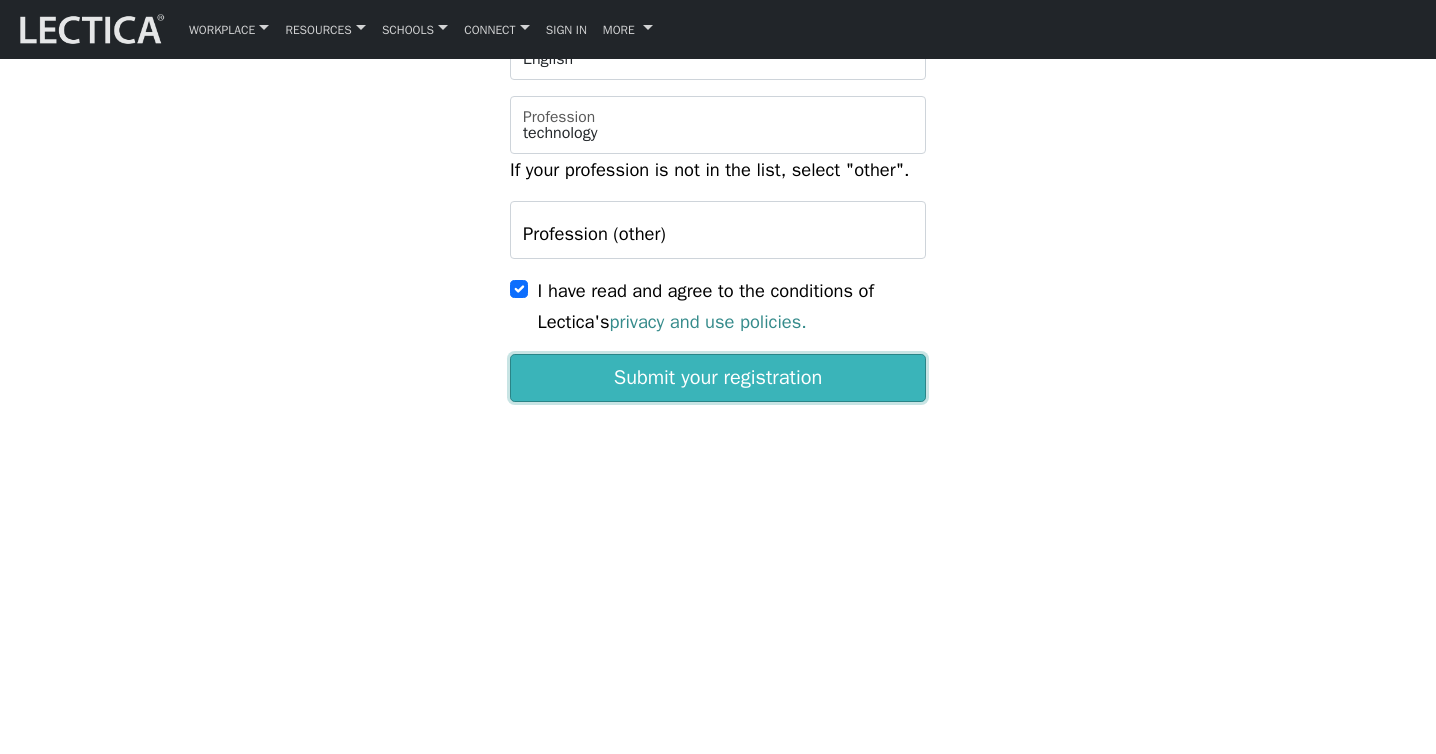 click on "Submit your registration" at bounding box center [718, 378] 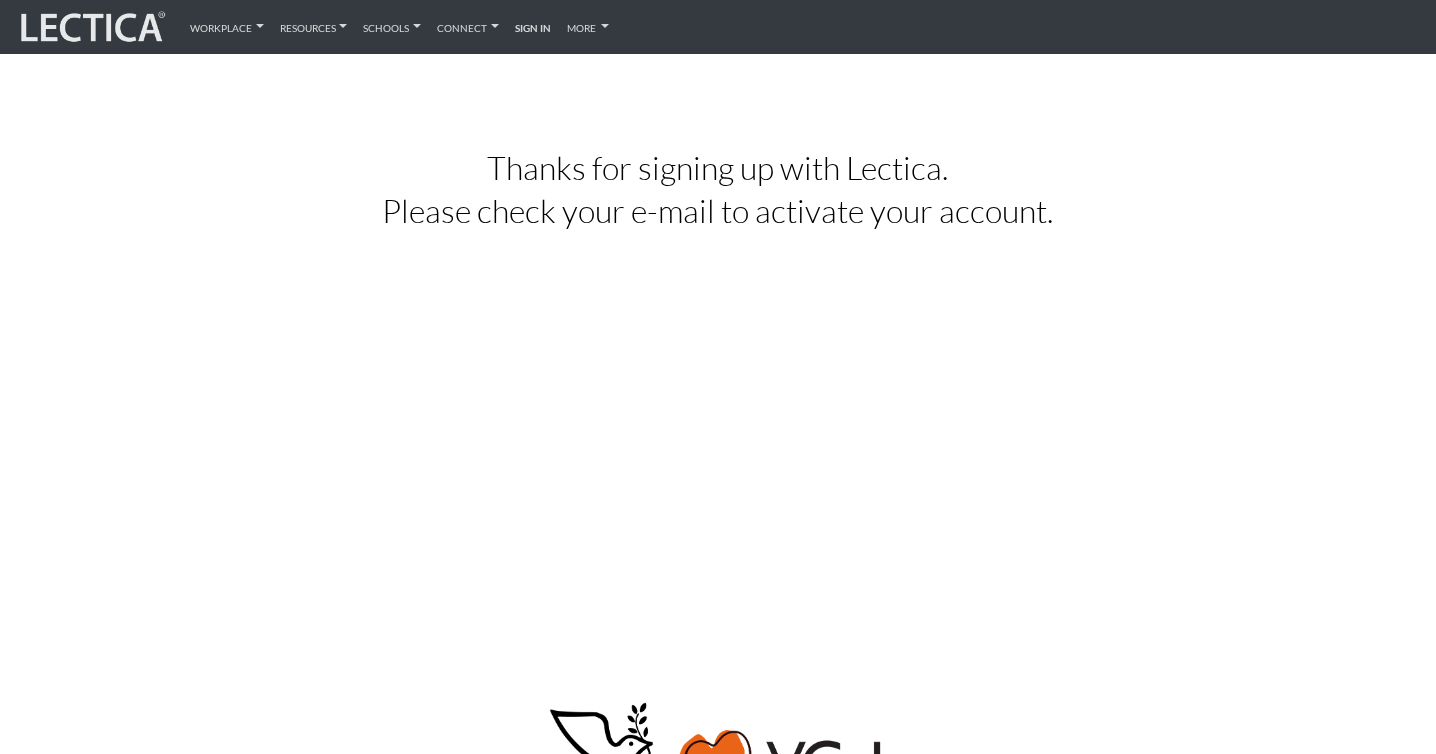 scroll, scrollTop: 0, scrollLeft: 0, axis: both 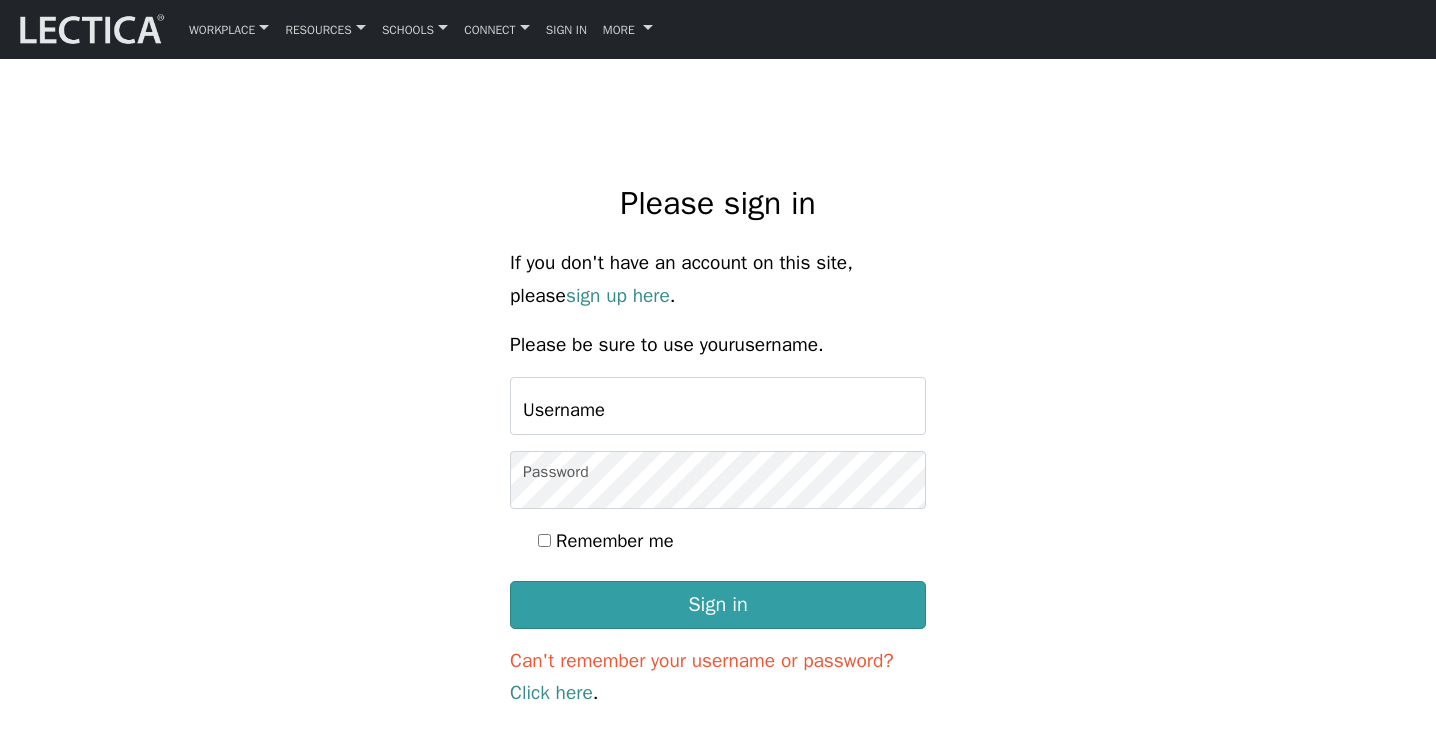 type on "[EMAIL]" 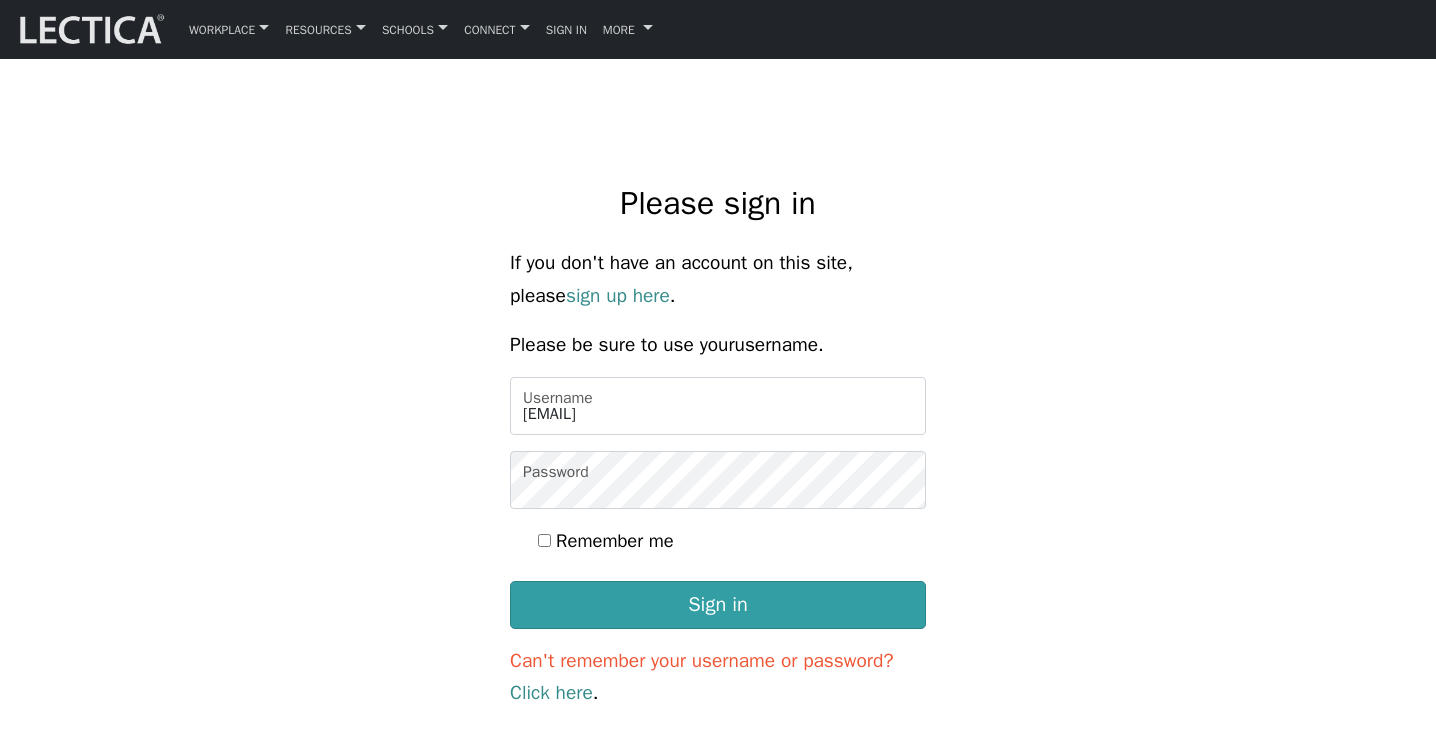 click on "Remember me" at bounding box center [615, 540] 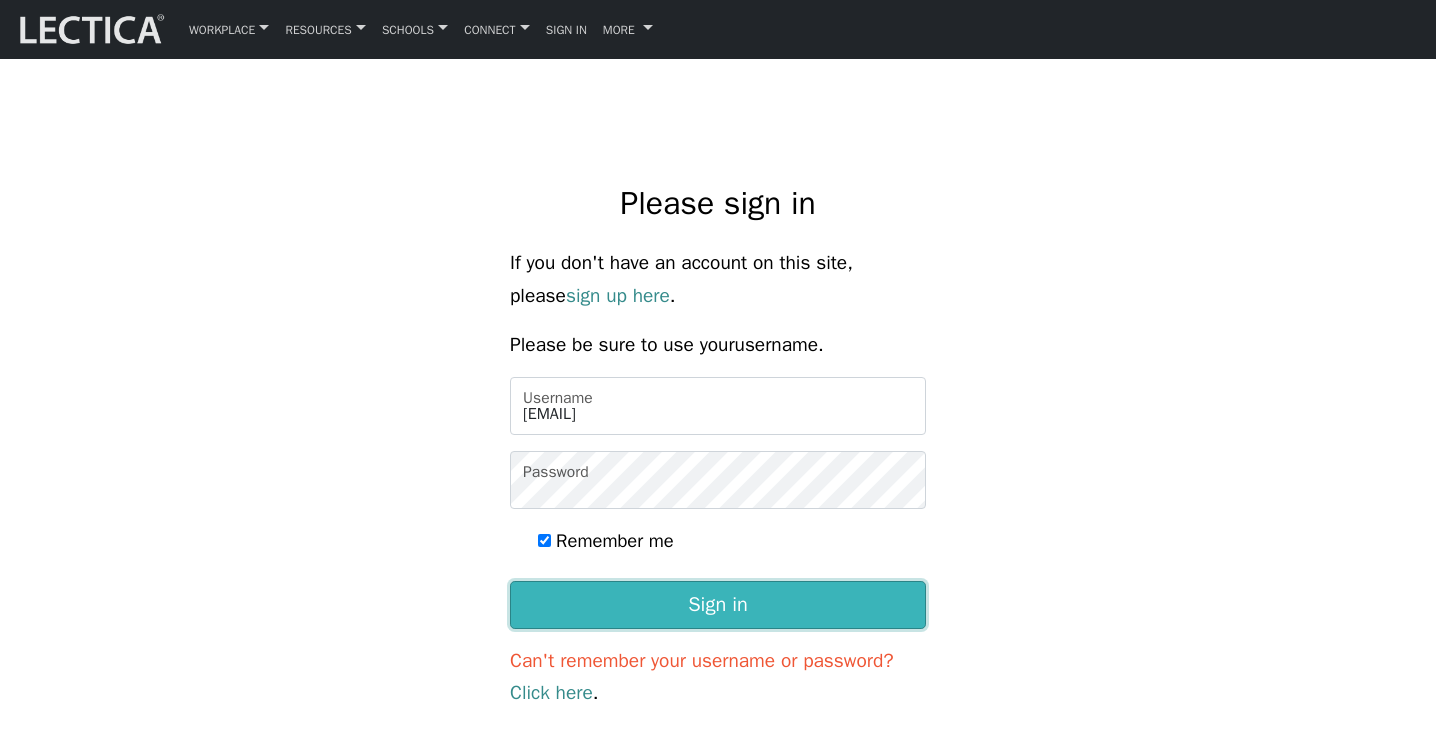 click on "Sign in" at bounding box center (718, 605) 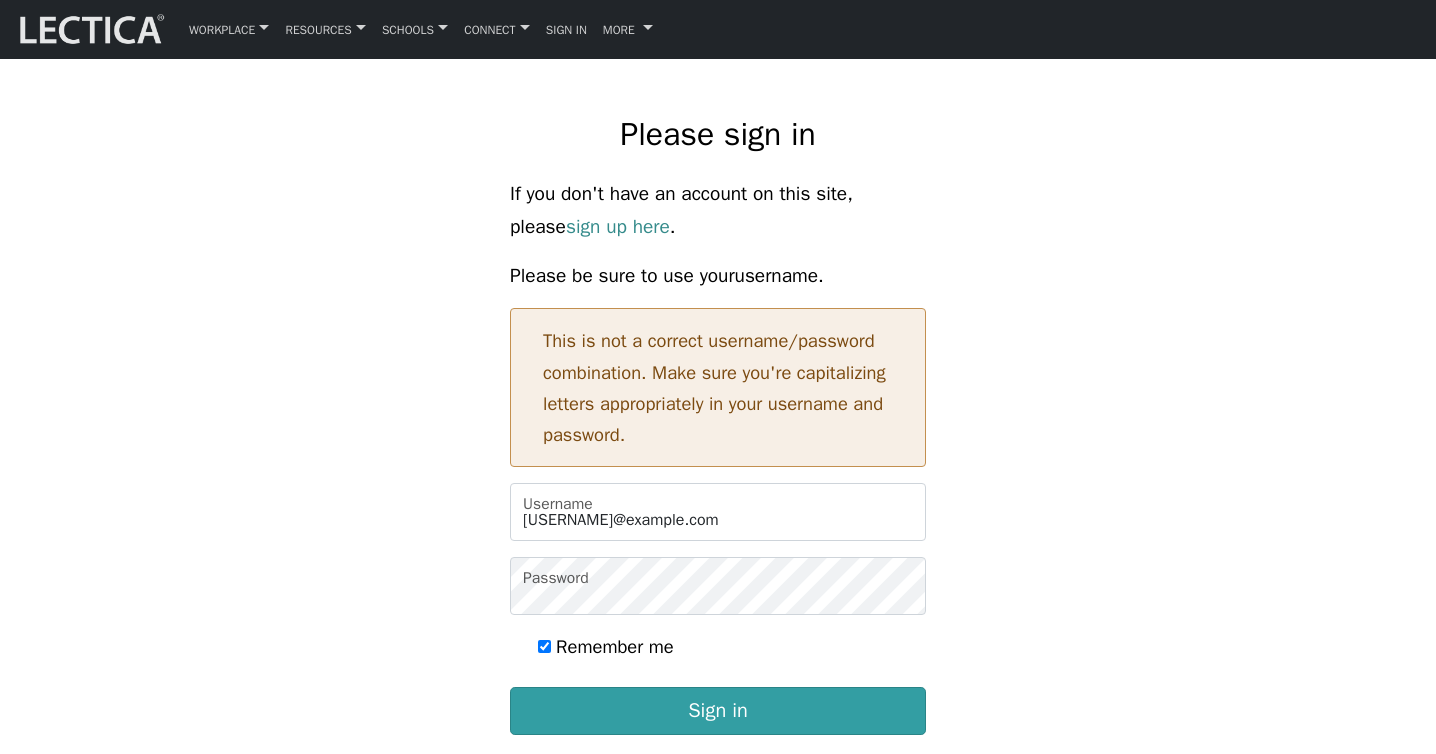 scroll, scrollTop: 104, scrollLeft: 0, axis: vertical 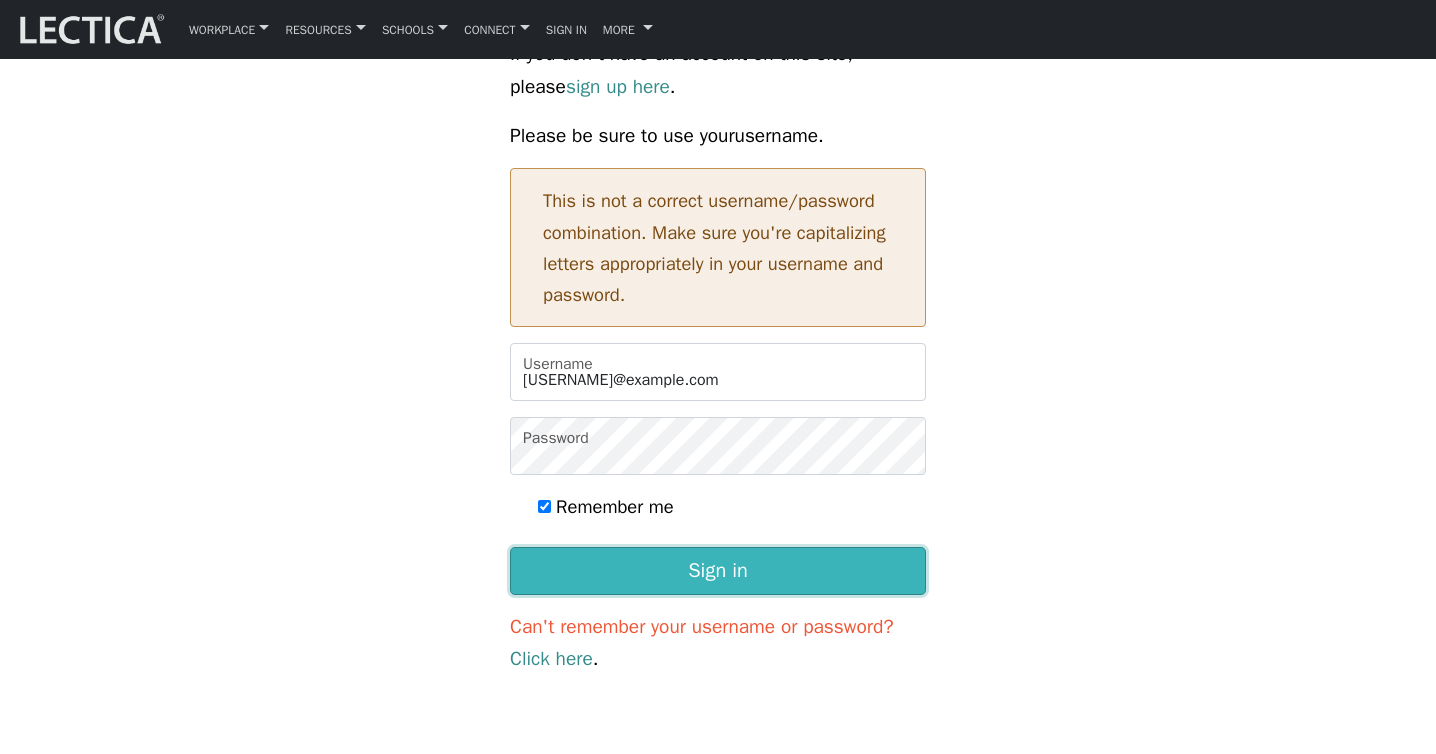 click on "Sign in" at bounding box center [718, 571] 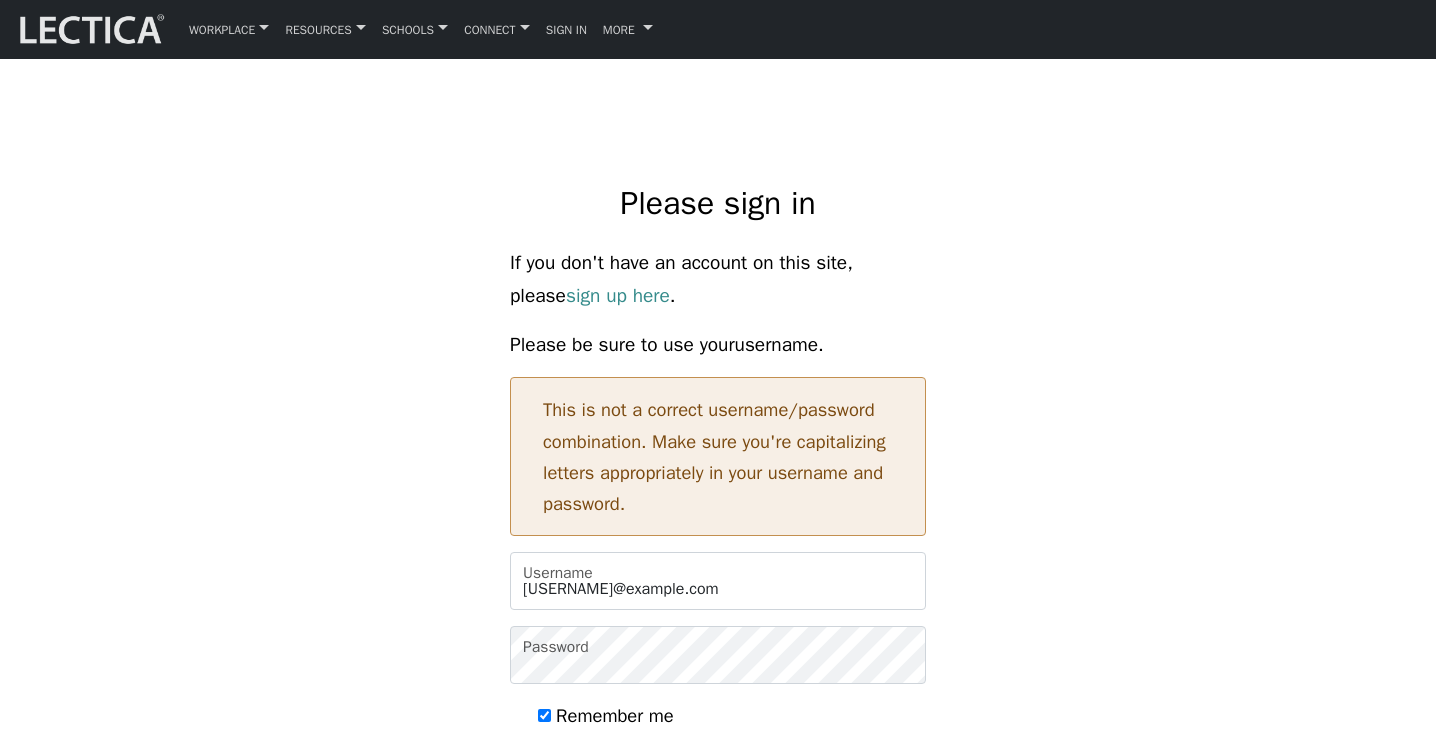 scroll, scrollTop: 0, scrollLeft: 0, axis: both 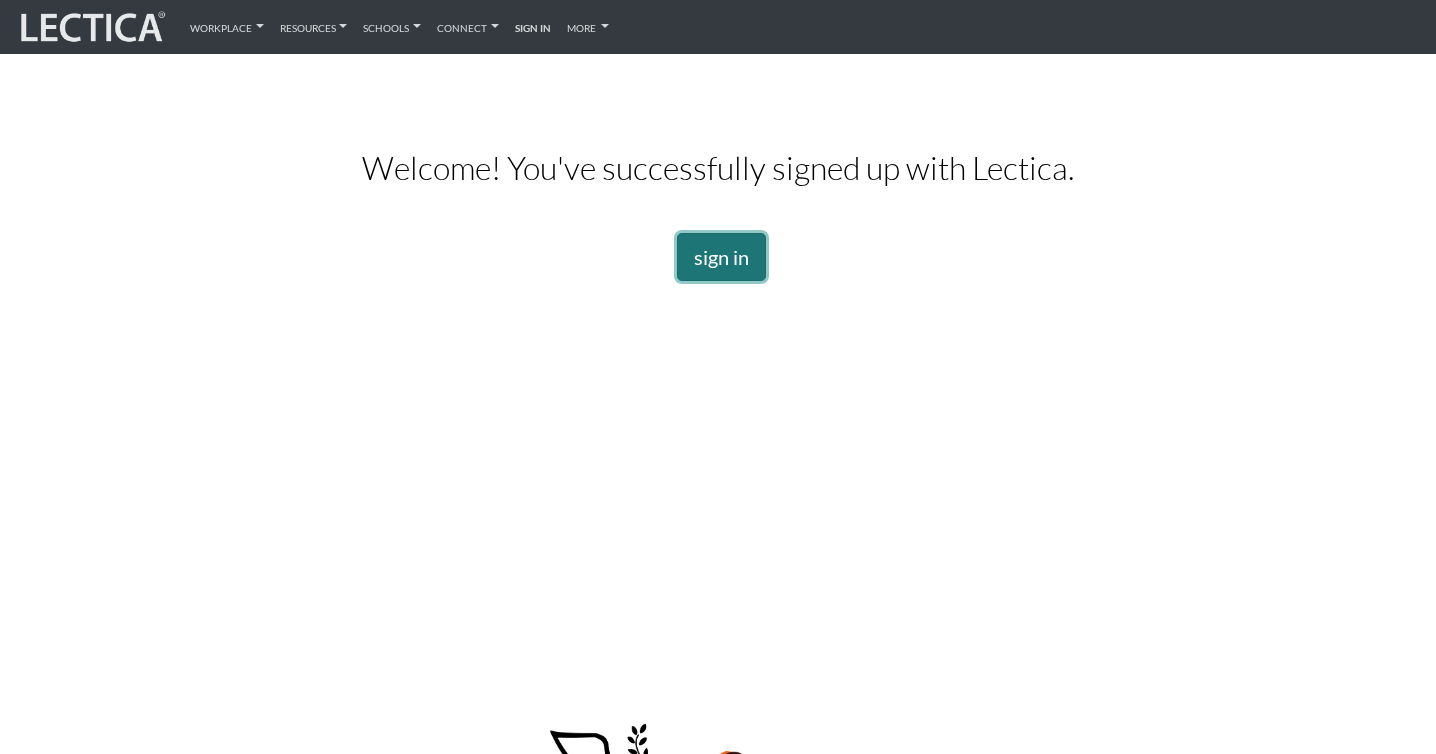 click on "sign in" at bounding box center [721, 257] 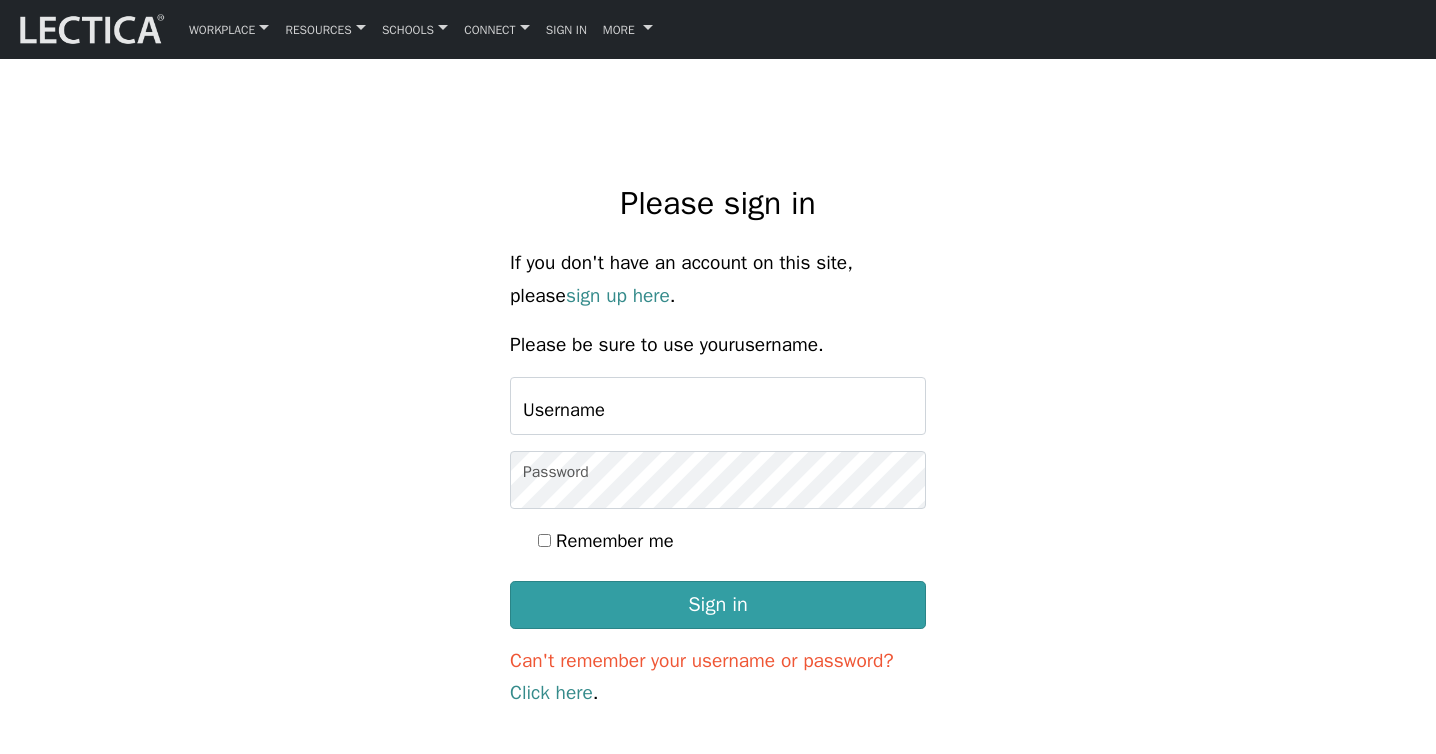 scroll, scrollTop: 0, scrollLeft: 0, axis: both 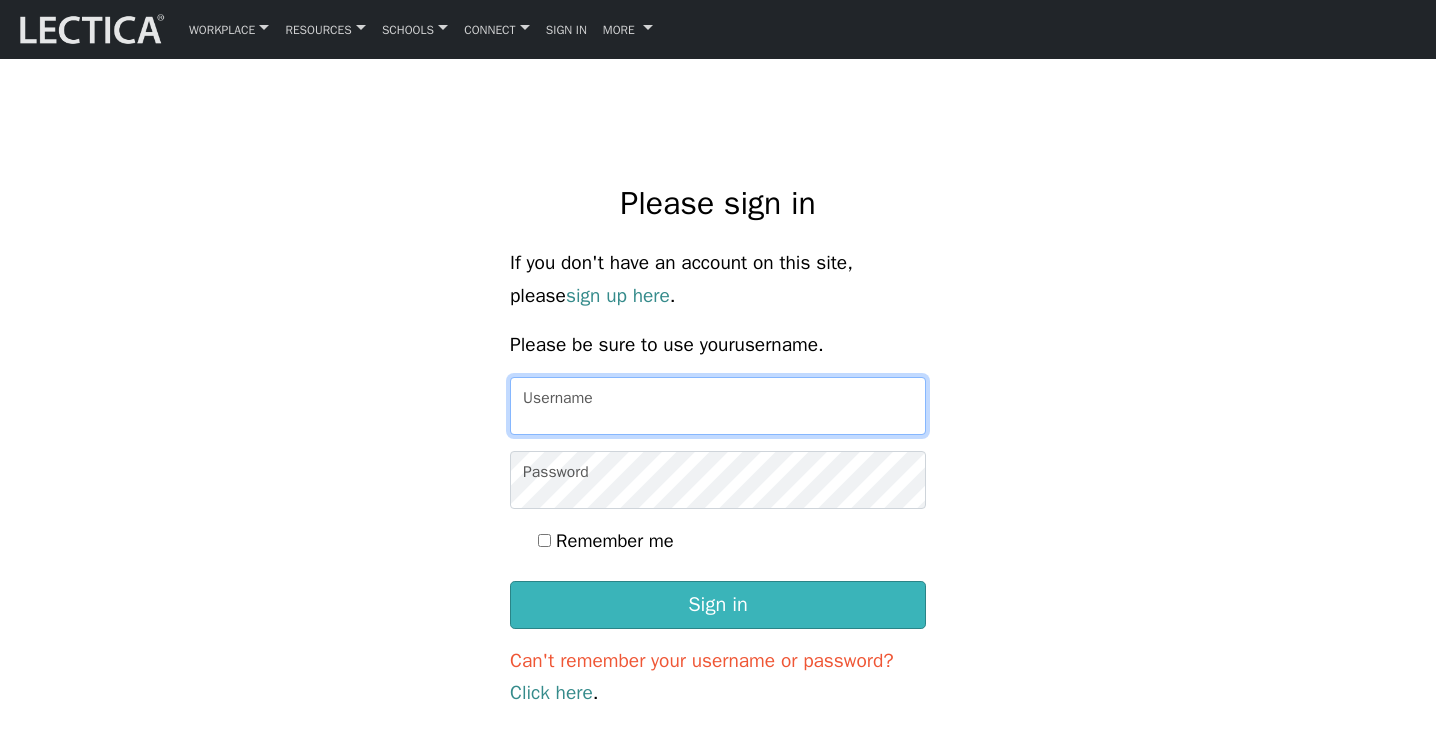 type on "[USERNAME]@example.com" 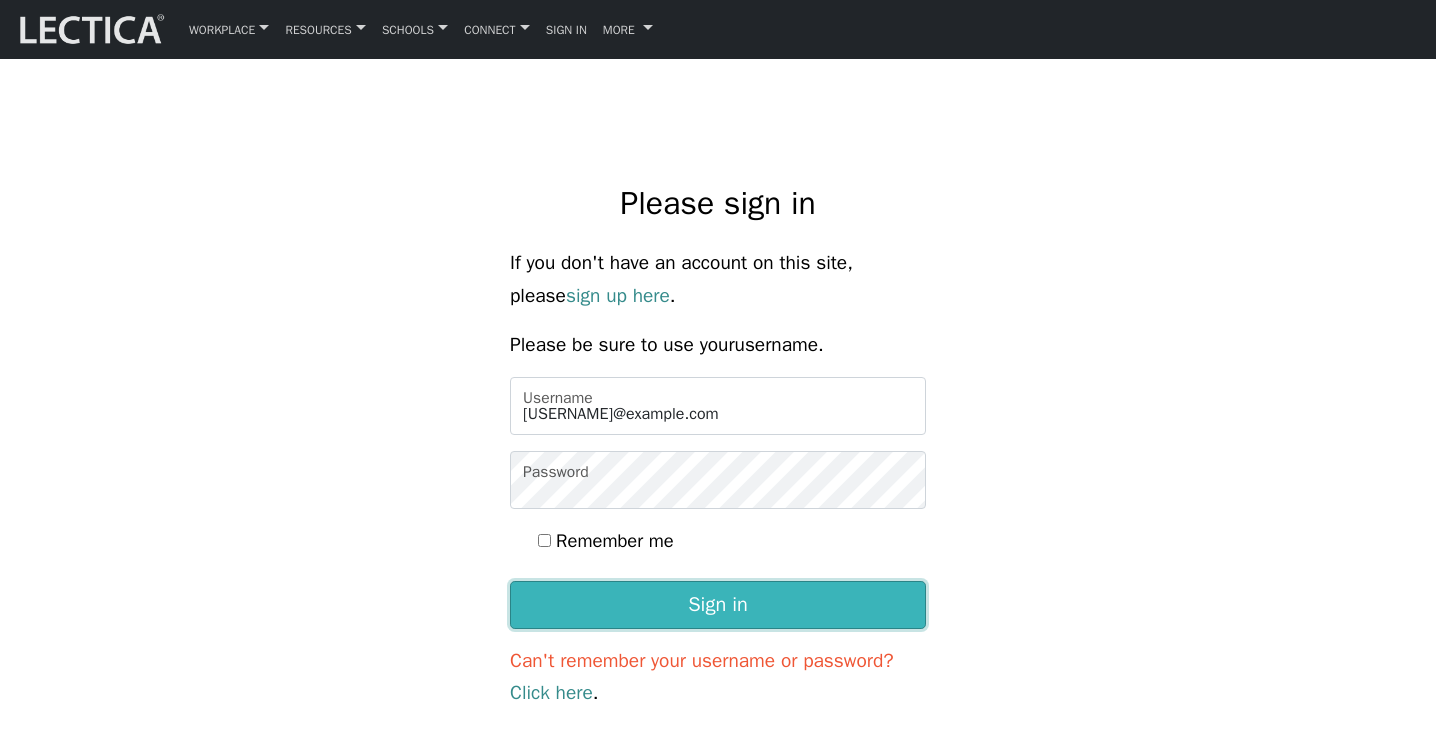 click on "Sign in" at bounding box center (718, 605) 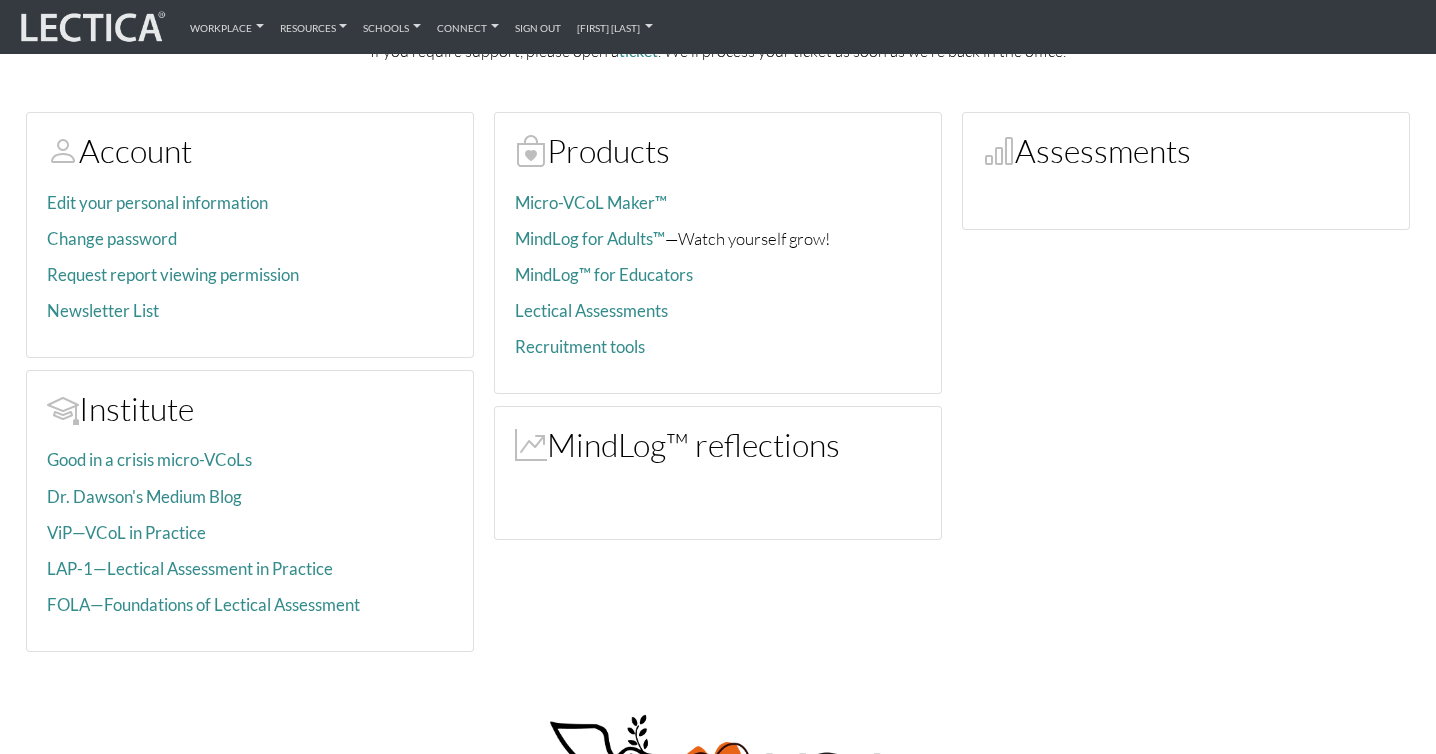 scroll, scrollTop: 265, scrollLeft: 0, axis: vertical 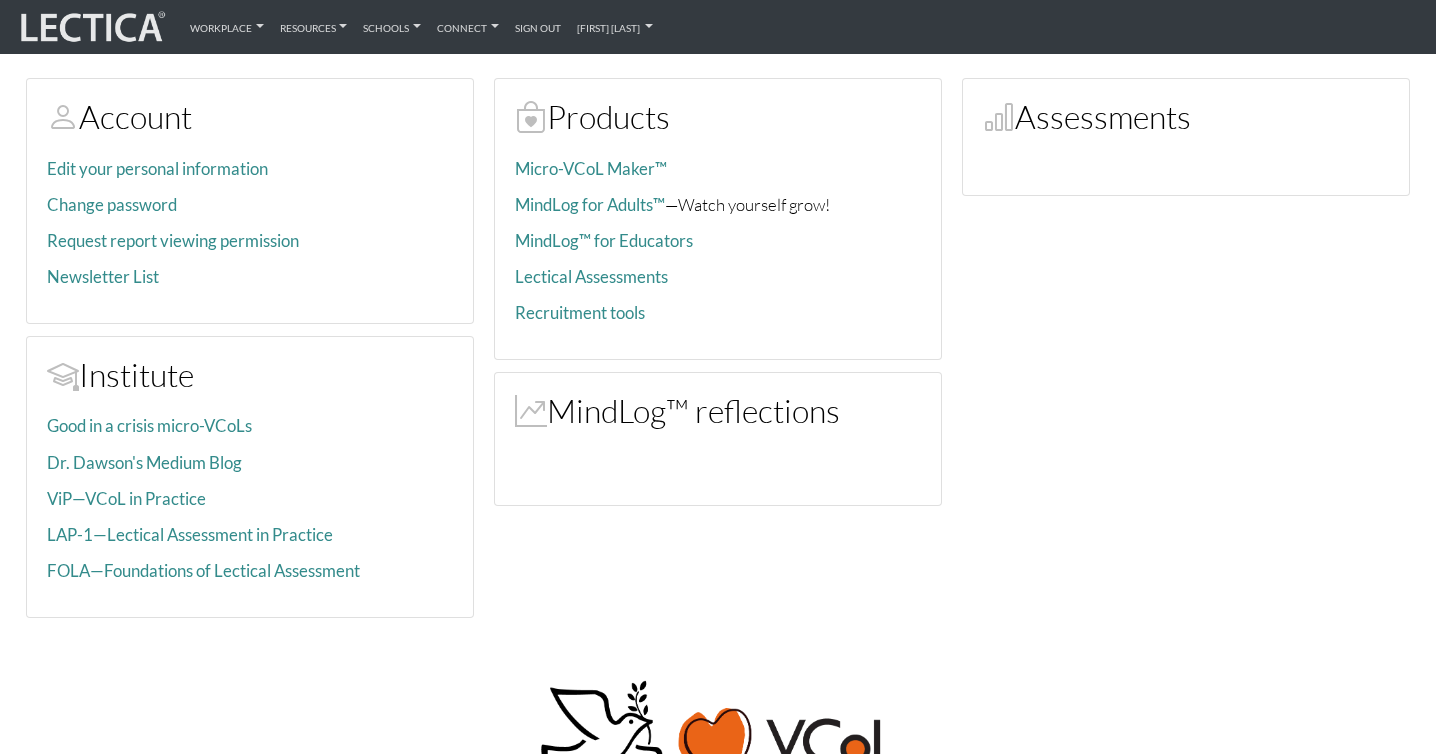 click on "Assessments" at bounding box center [1186, 116] 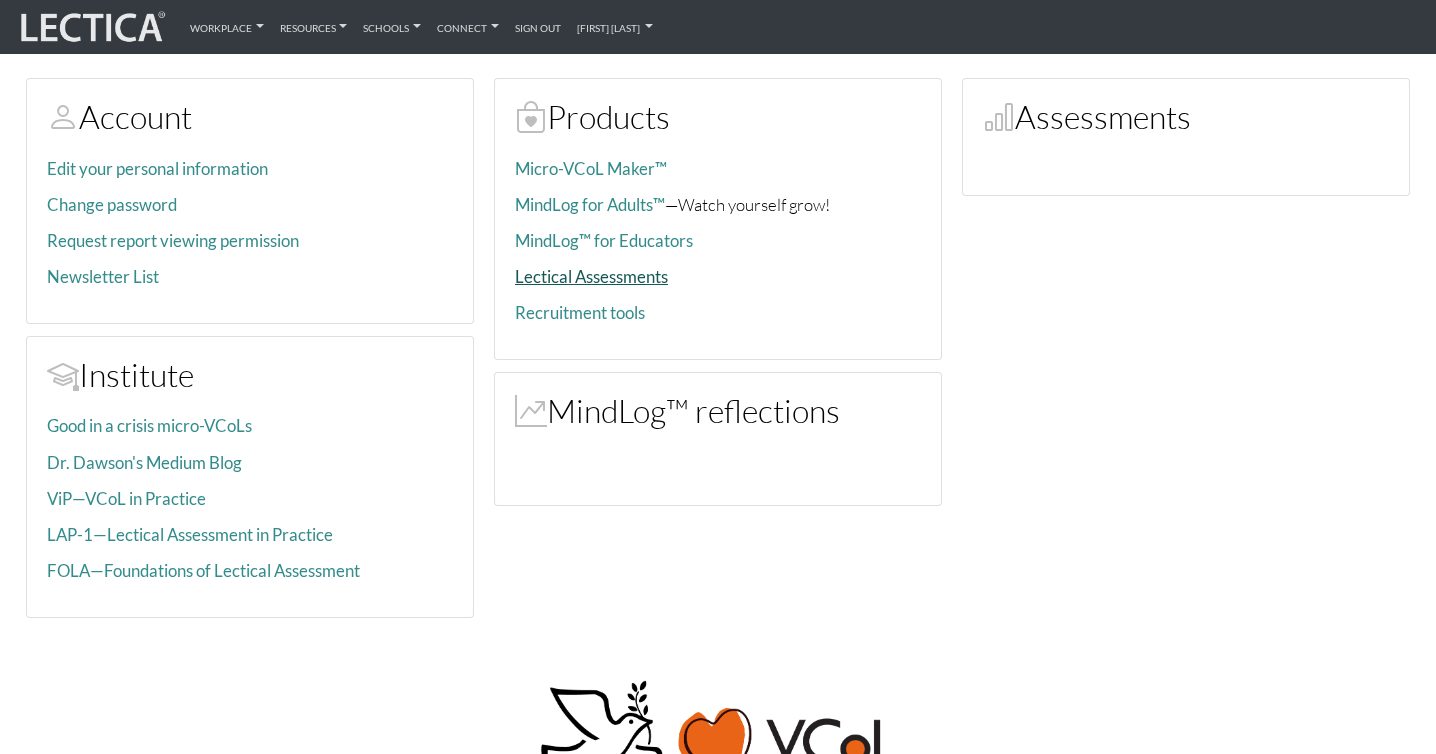 click on "Lectical Assessments" at bounding box center [591, 276] 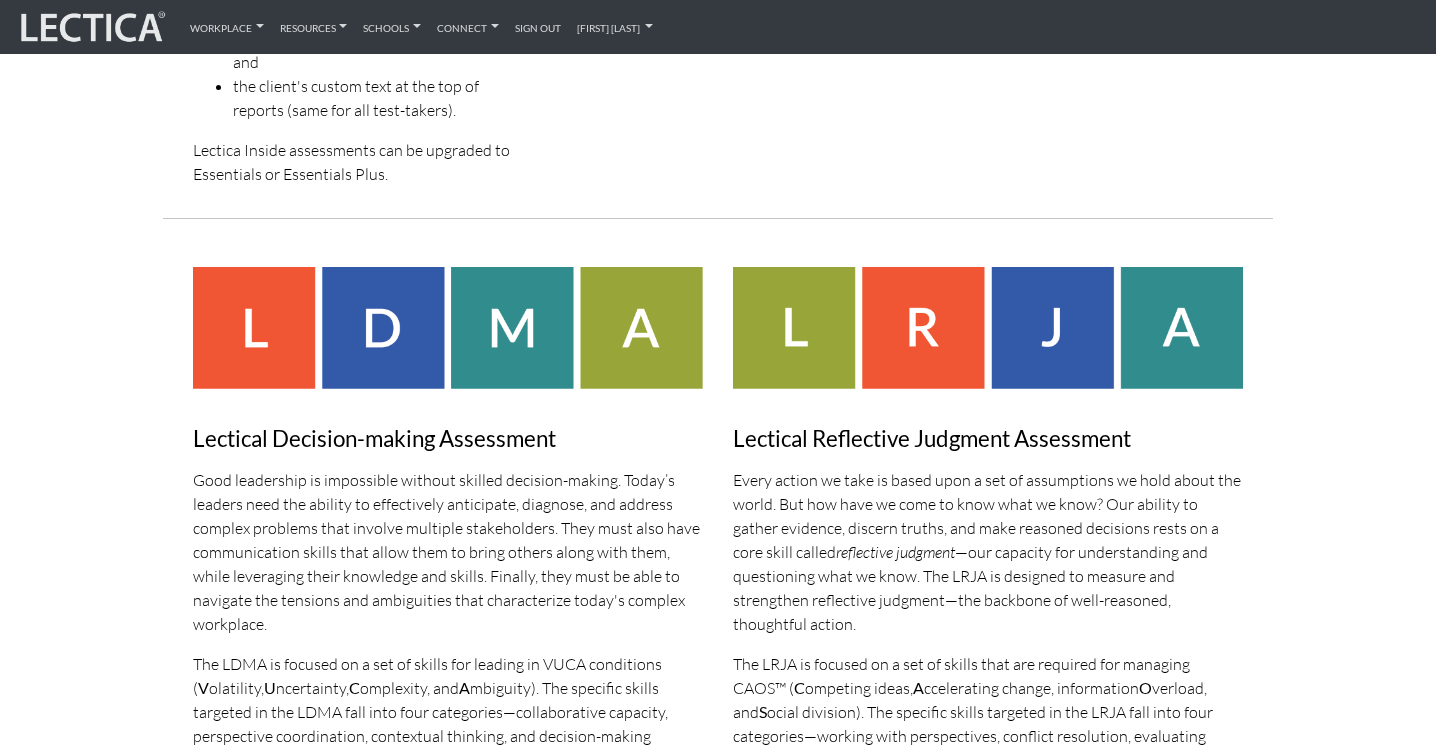 scroll, scrollTop: 1604, scrollLeft: 0, axis: vertical 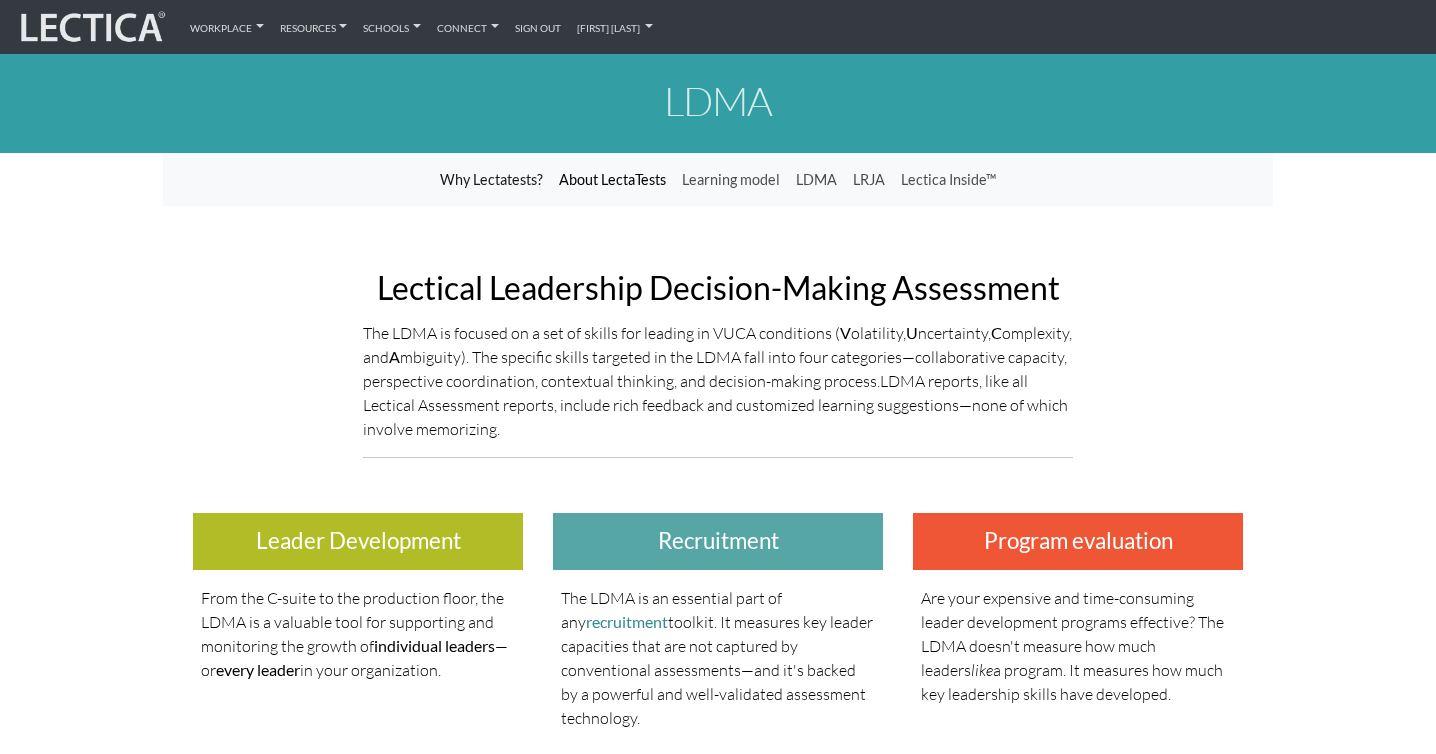 click on "About LectaTests" at bounding box center [612, 180] 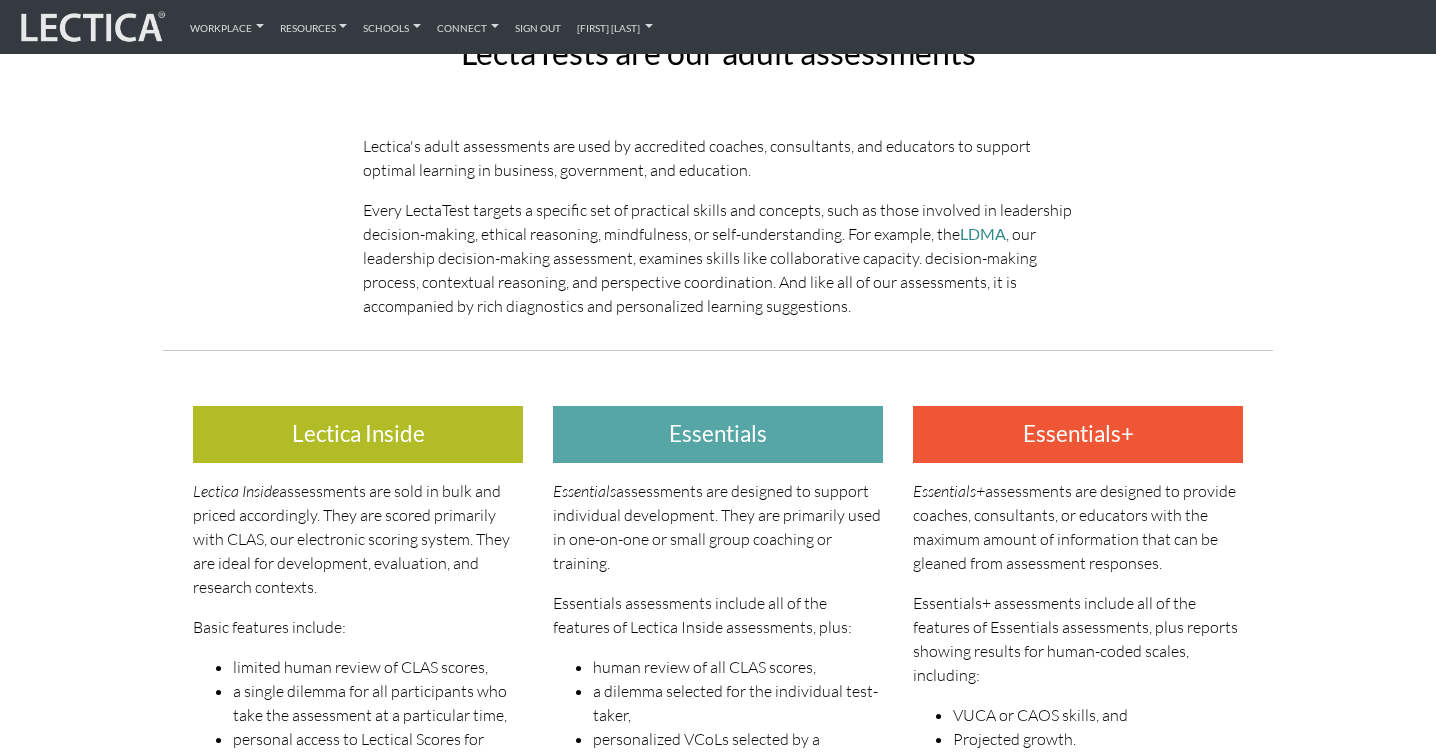 scroll, scrollTop: 0, scrollLeft: 0, axis: both 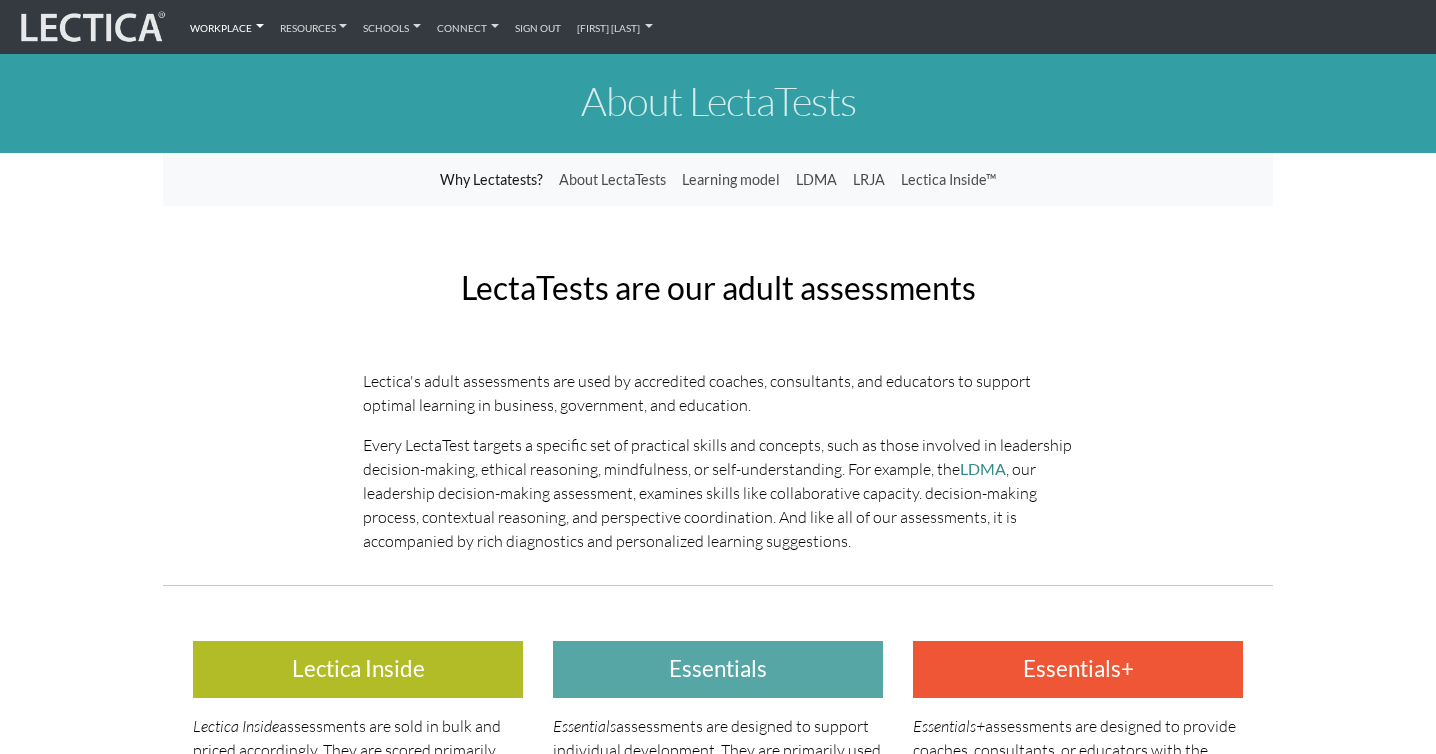 click on "Workplace" at bounding box center (227, 27) 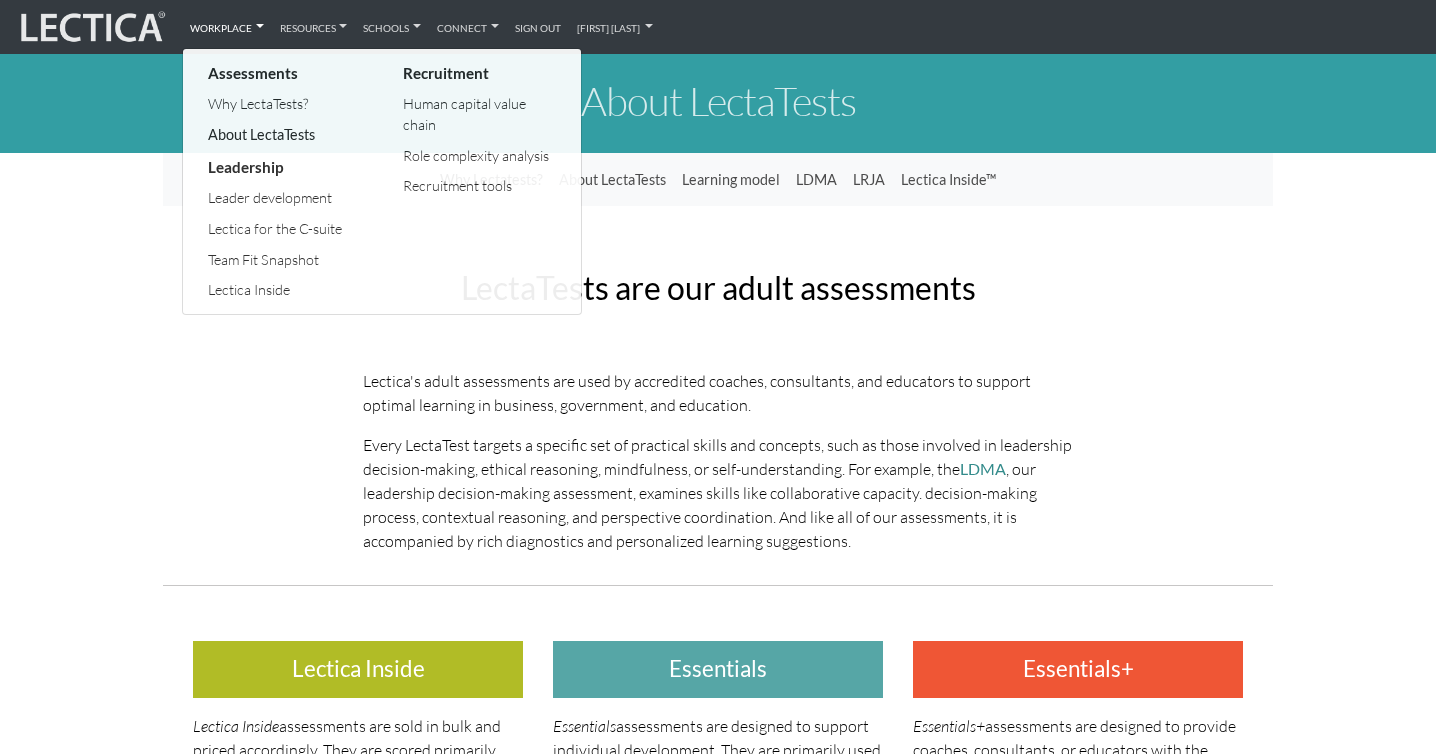 click on "About LectaTests" at bounding box center (285, 135) 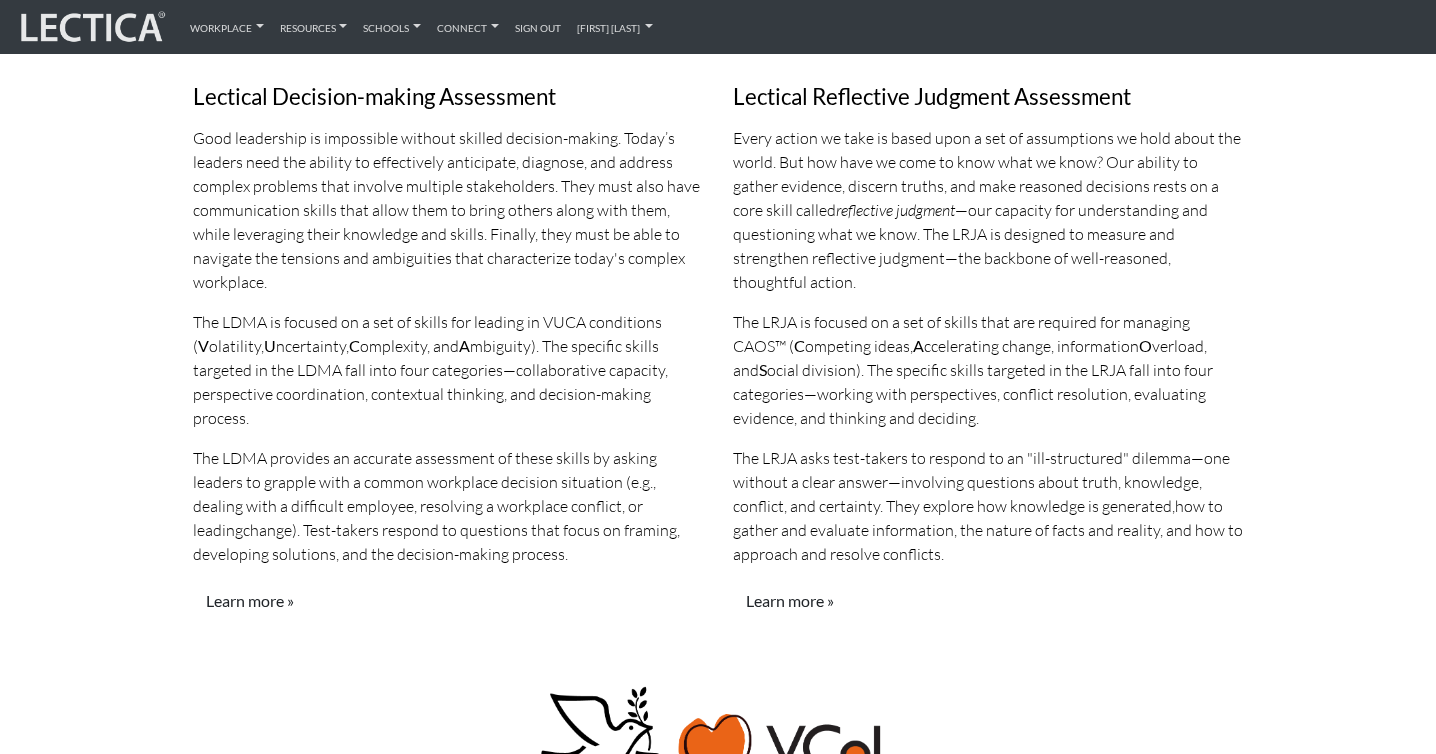 scroll, scrollTop: 1741, scrollLeft: 0, axis: vertical 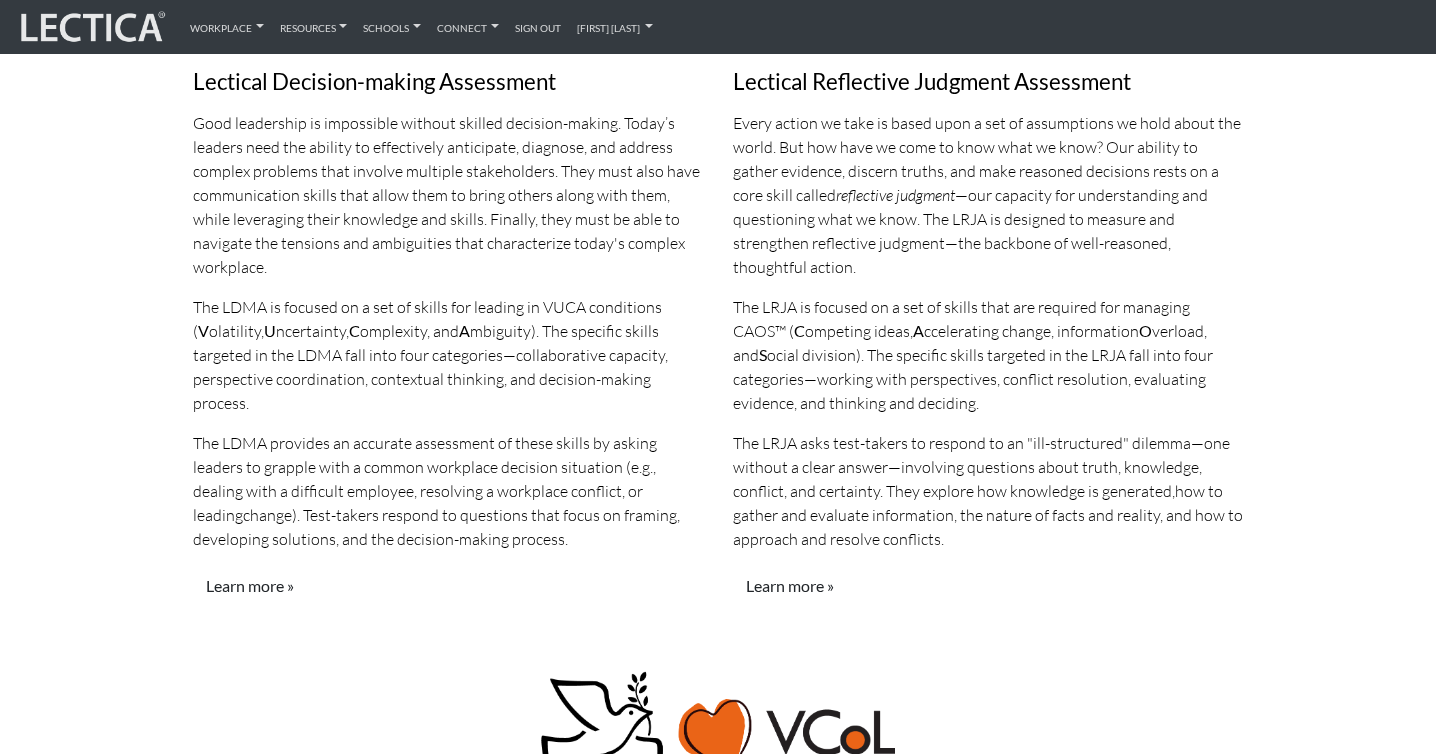 click on "Lectical Decision-making Assessment
Good leadership is impossible without skilled decision-making. Today’s leaders need the ability to effectively anticipate, diagnose, and address complex problems that involve multiple stakeholders. They must also have communication skills that allow them to bring others along with them, while leveraging their knowledge and skills. Finally, they must be able to navigate the tensions and ambiguities that characterize today's complex workplace.
The LDMA is focused on a set of skills for leading in VUCA conditions ( V olatility,  U ncertainty,  C omplexity, and  A mbiguity). The specific skills targeted in the LDMA fall into four categories—collaborative capacity, perspective coordination, contextual thinking, and decision-making process.
The LDMA provides an accurate assessment of these skills by asking leaders to grapple with a common workplace decision situation (e.g., dealing with a difficult employee, resolving a workplace conflict, or leading" at bounding box center (448, 265) 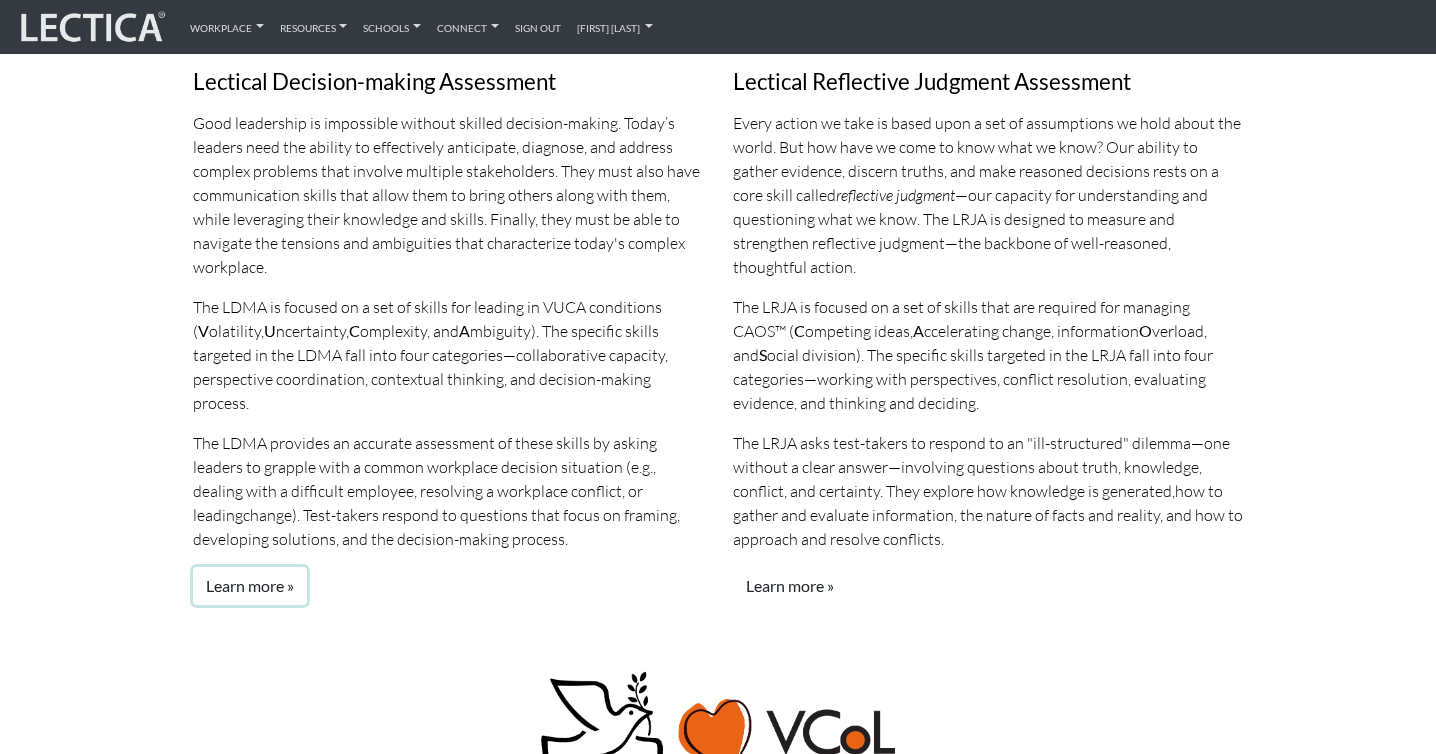 click on "Learn more »" at bounding box center (250, 586) 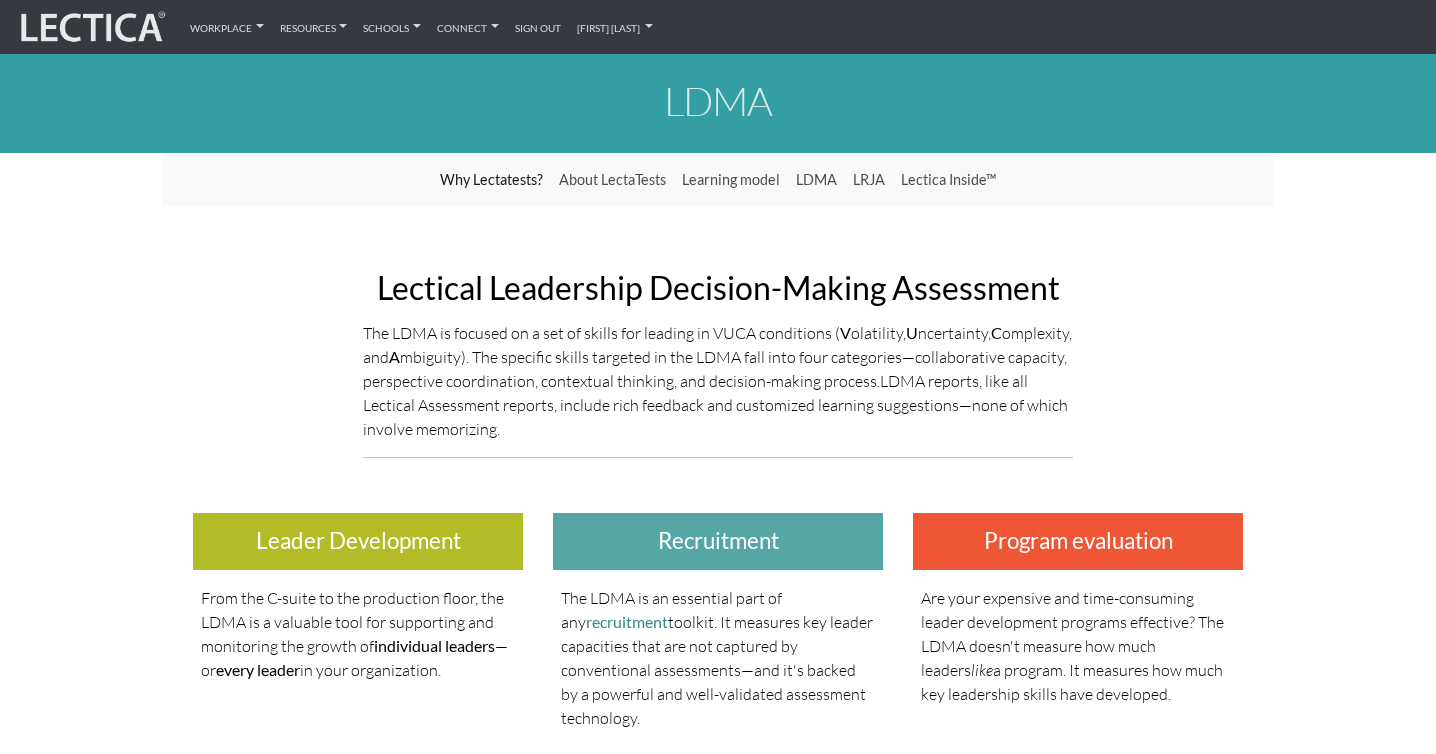 scroll, scrollTop: 0, scrollLeft: 0, axis: both 